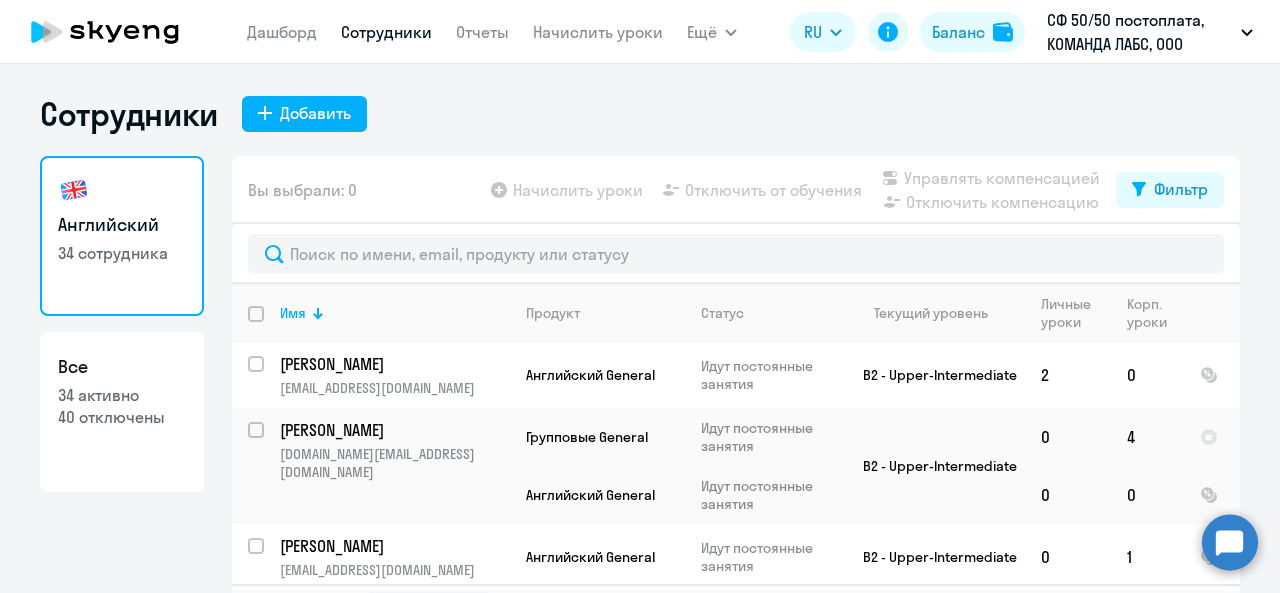 select on "30" 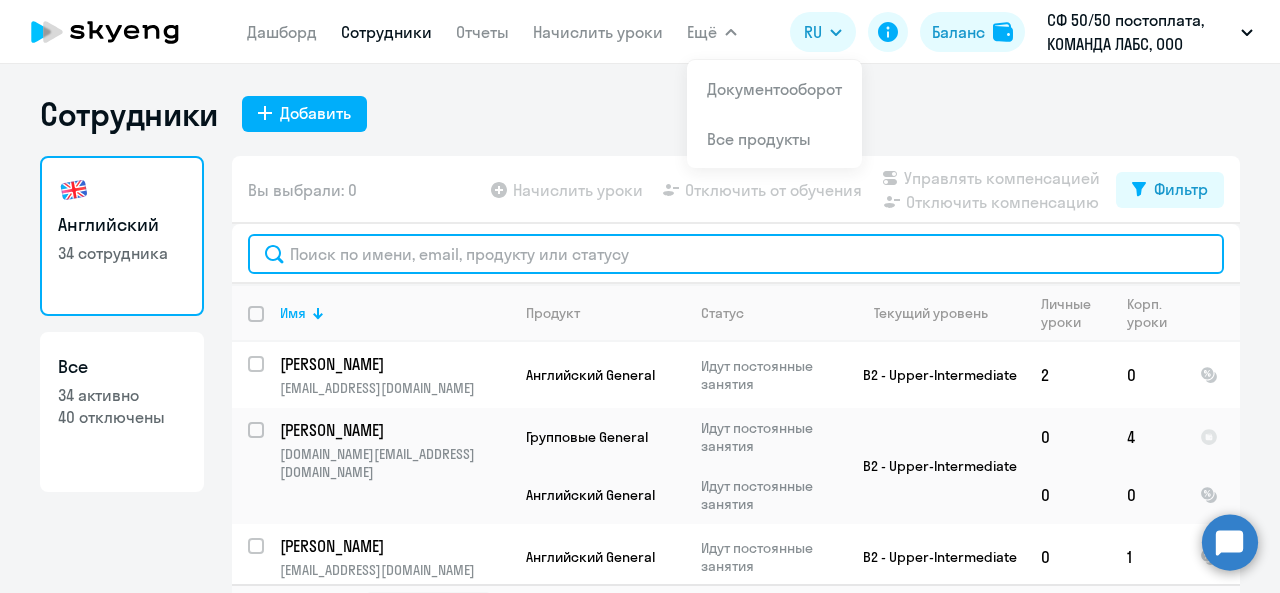 click 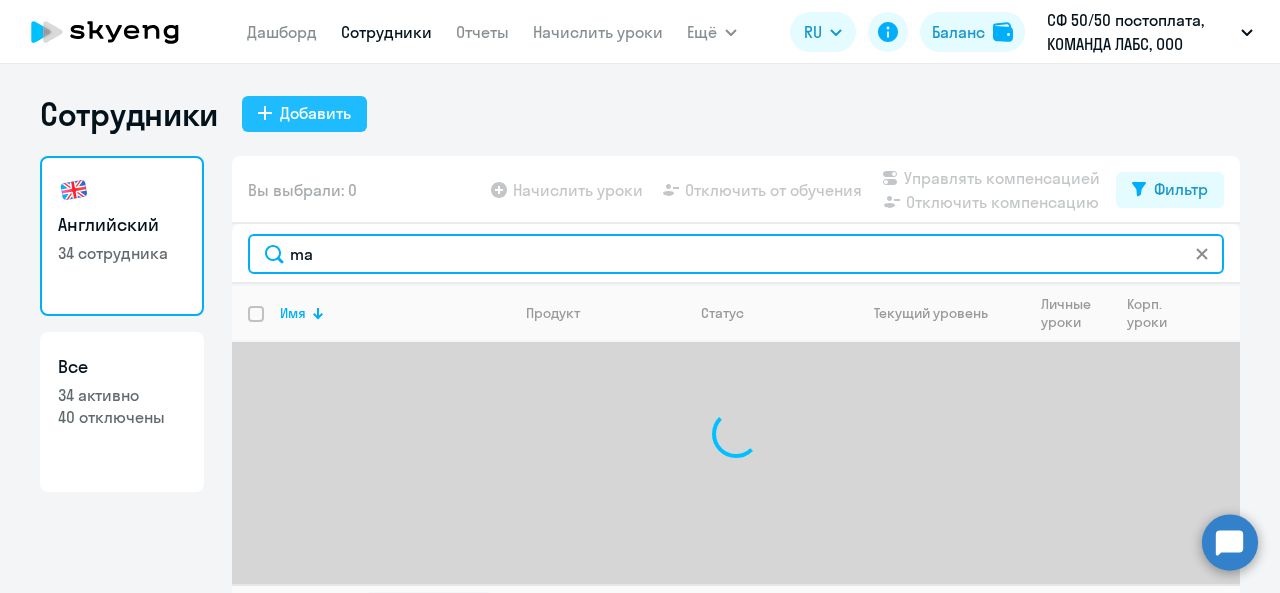 type on "m" 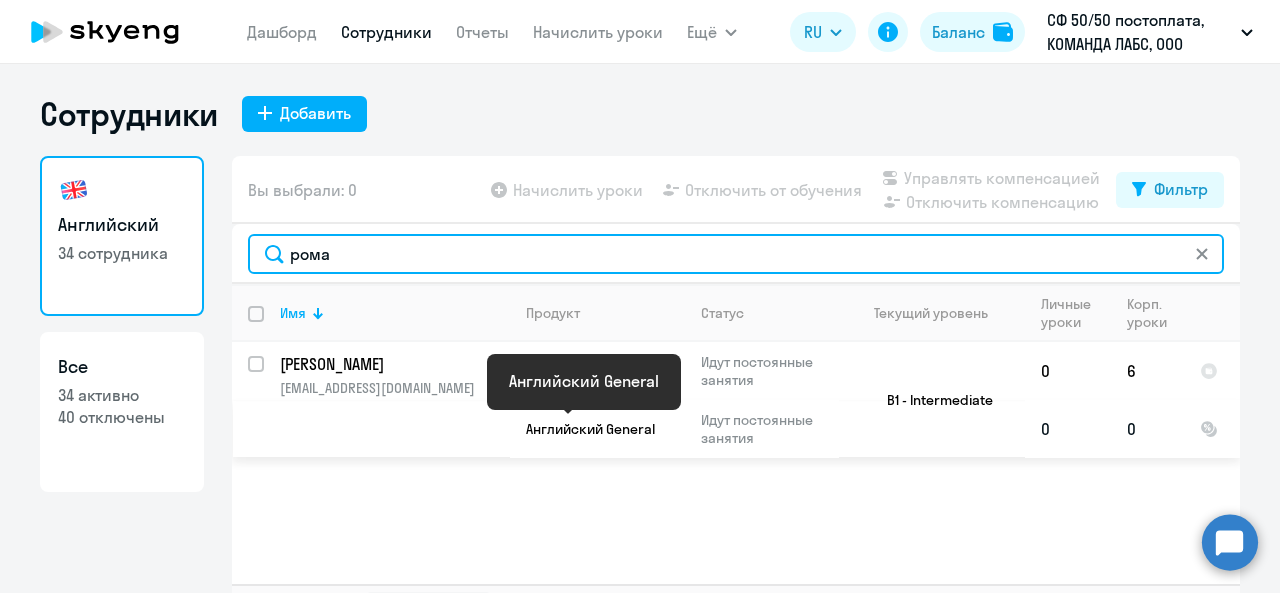 type on "рома" 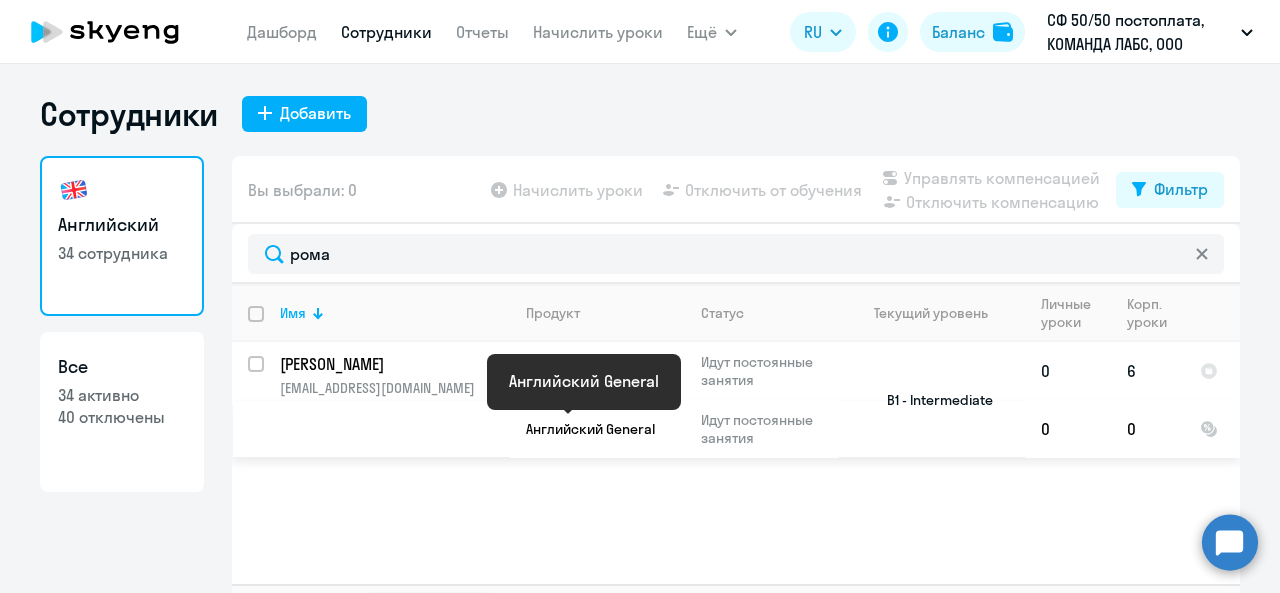 drag, startPoint x: 582, startPoint y: 428, endPoint x: 464, endPoint y: 430, distance: 118.016945 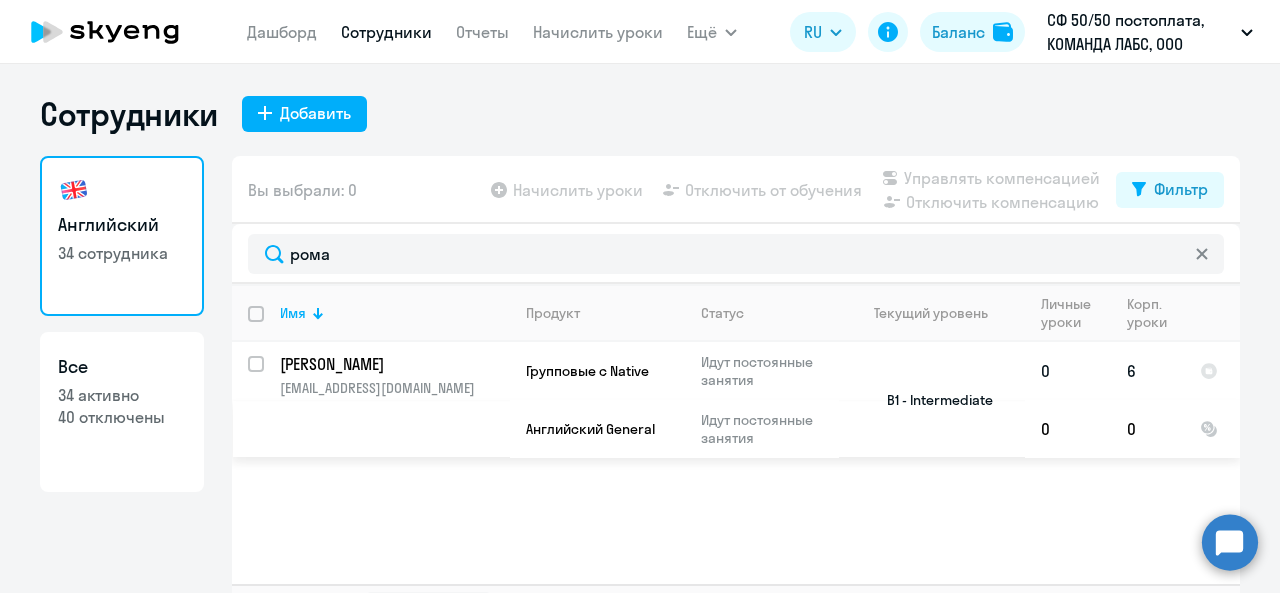 drag, startPoint x: 278, startPoint y: 131, endPoint x: 273, endPoint y: 408, distance: 277.04514 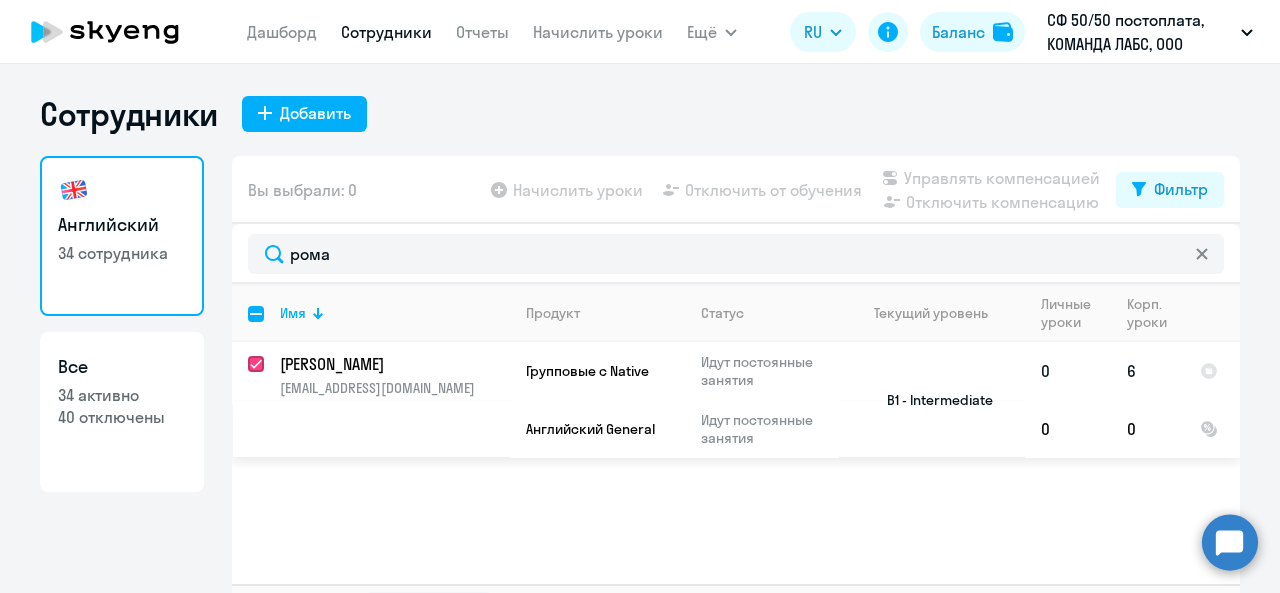 checkbox on "true" 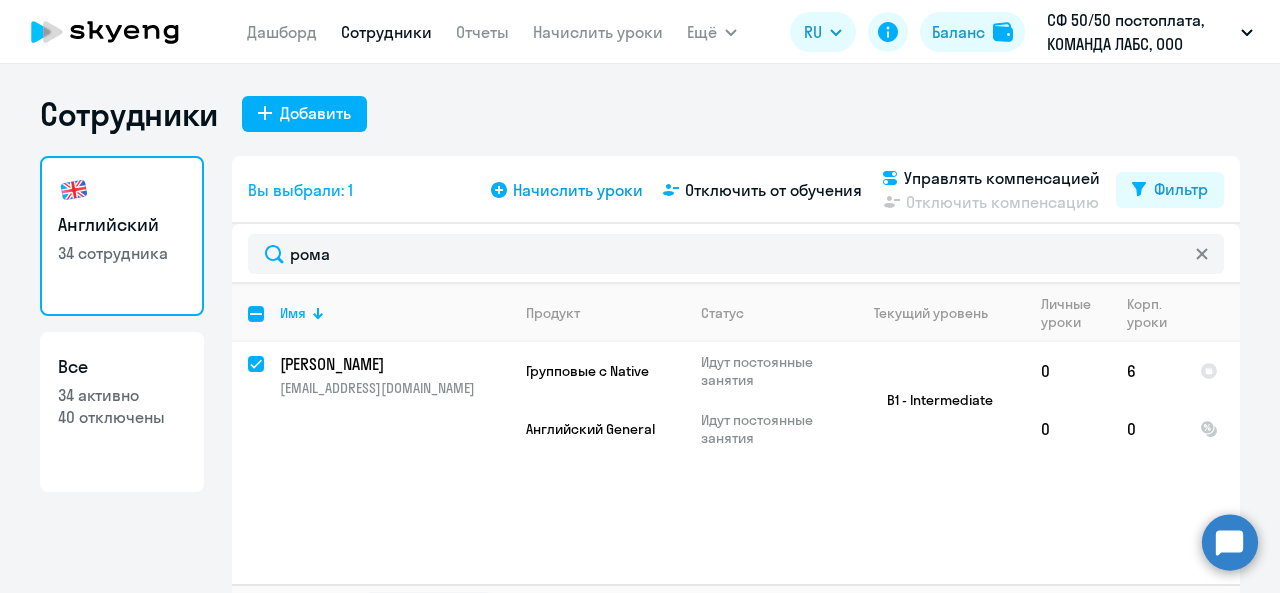 click on "Начислить уроки" 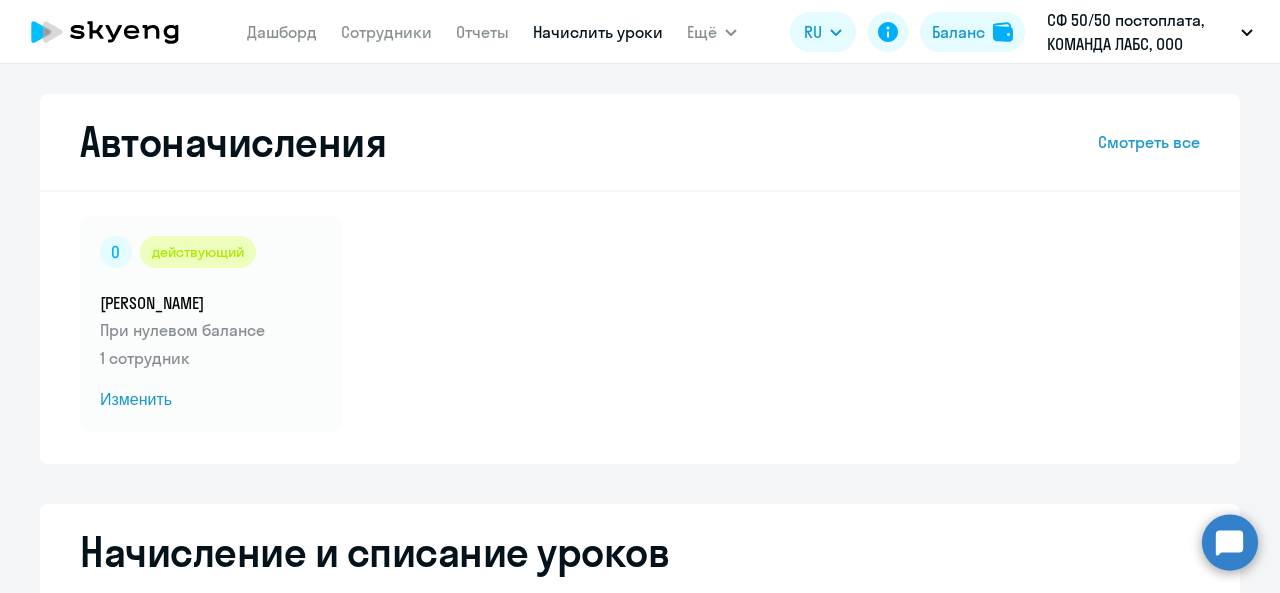 select on "10" 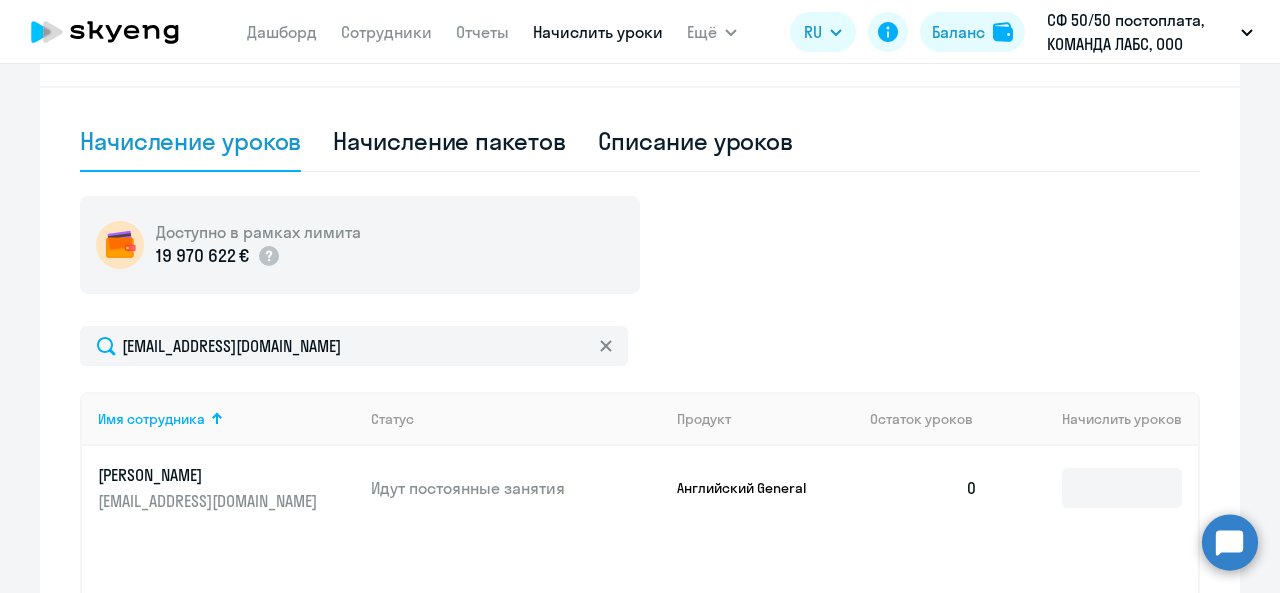 scroll, scrollTop: 400, scrollLeft: 0, axis: vertical 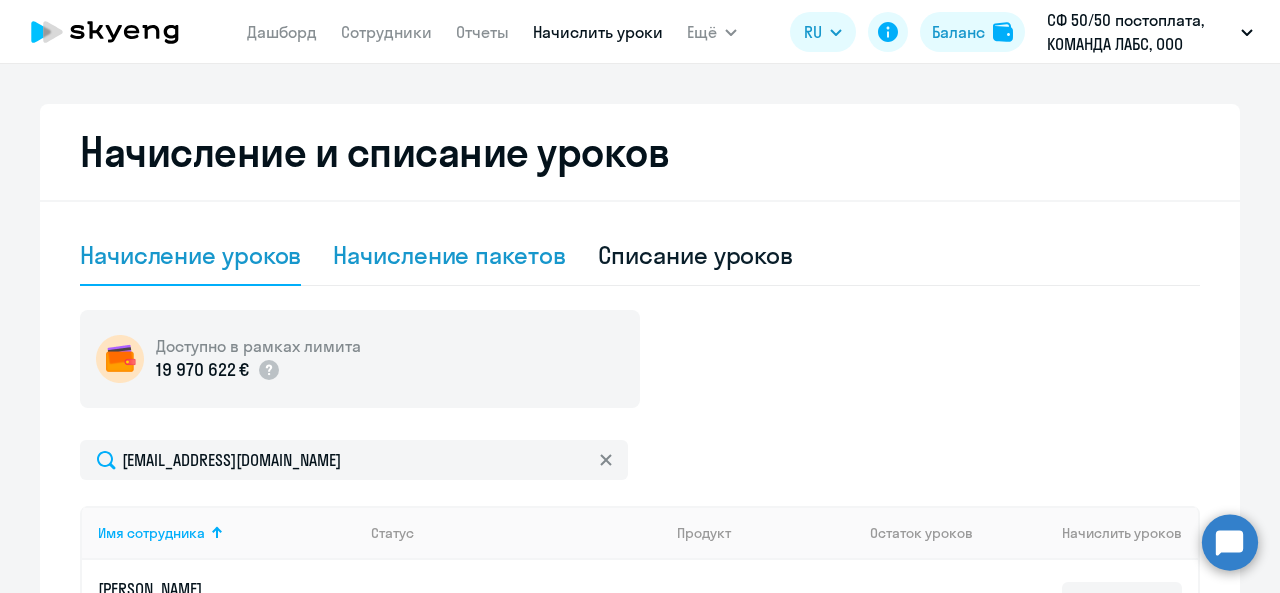 click on "Начисление пакетов" 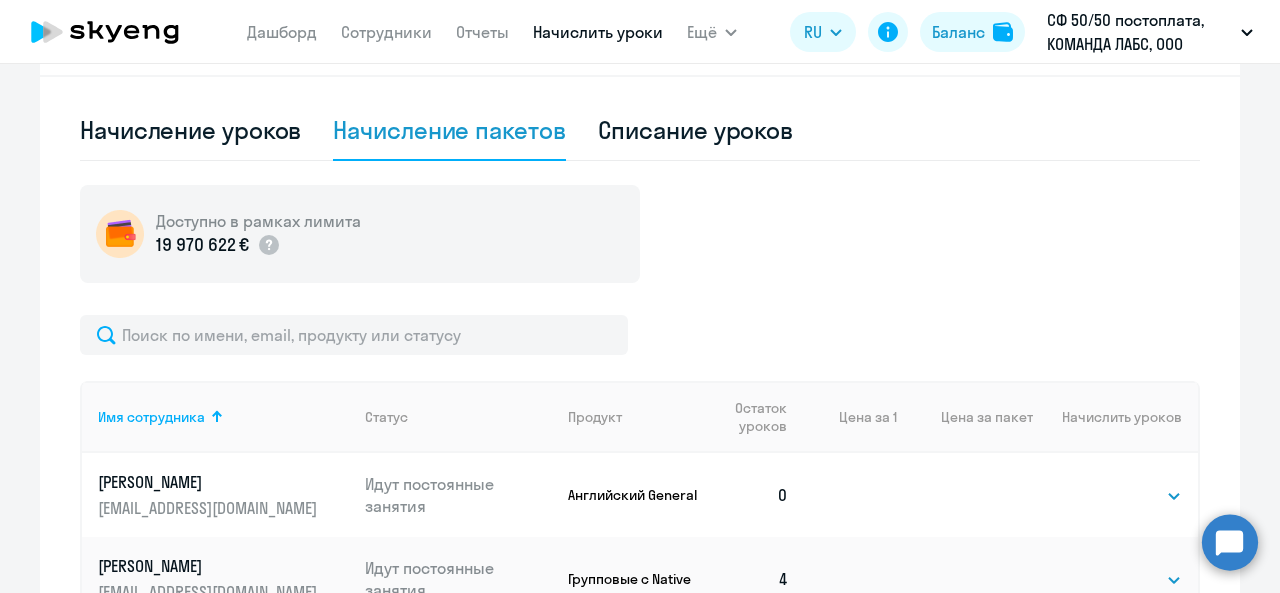 scroll, scrollTop: 580, scrollLeft: 0, axis: vertical 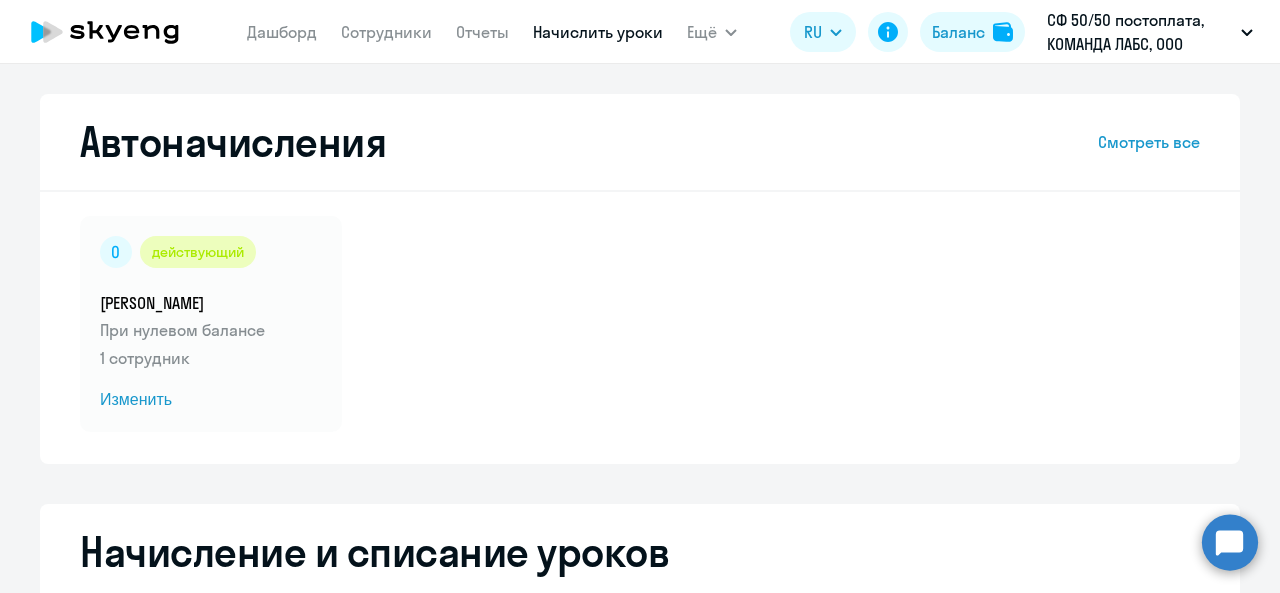 select on "30" 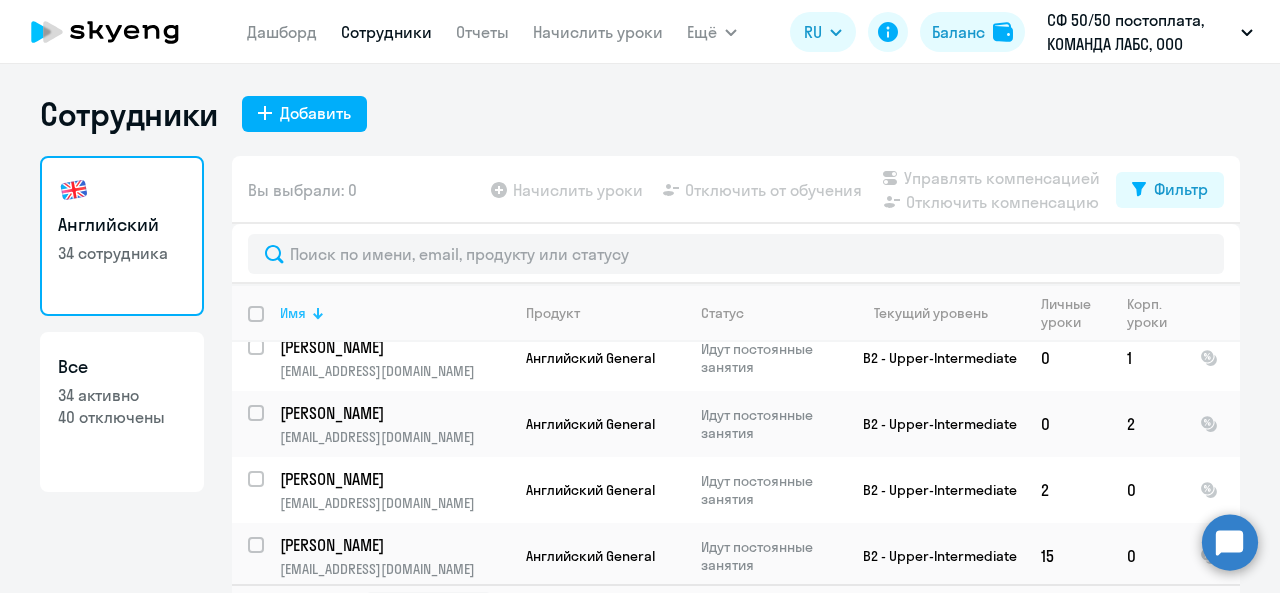 scroll, scrollTop: 200, scrollLeft: 0, axis: vertical 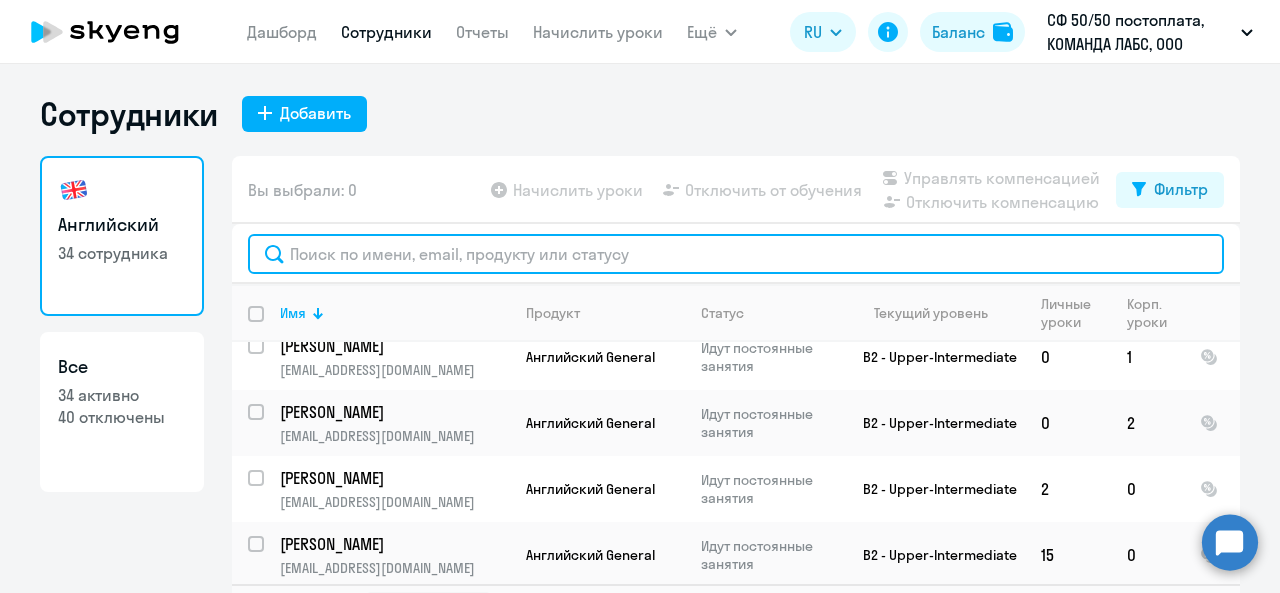 click 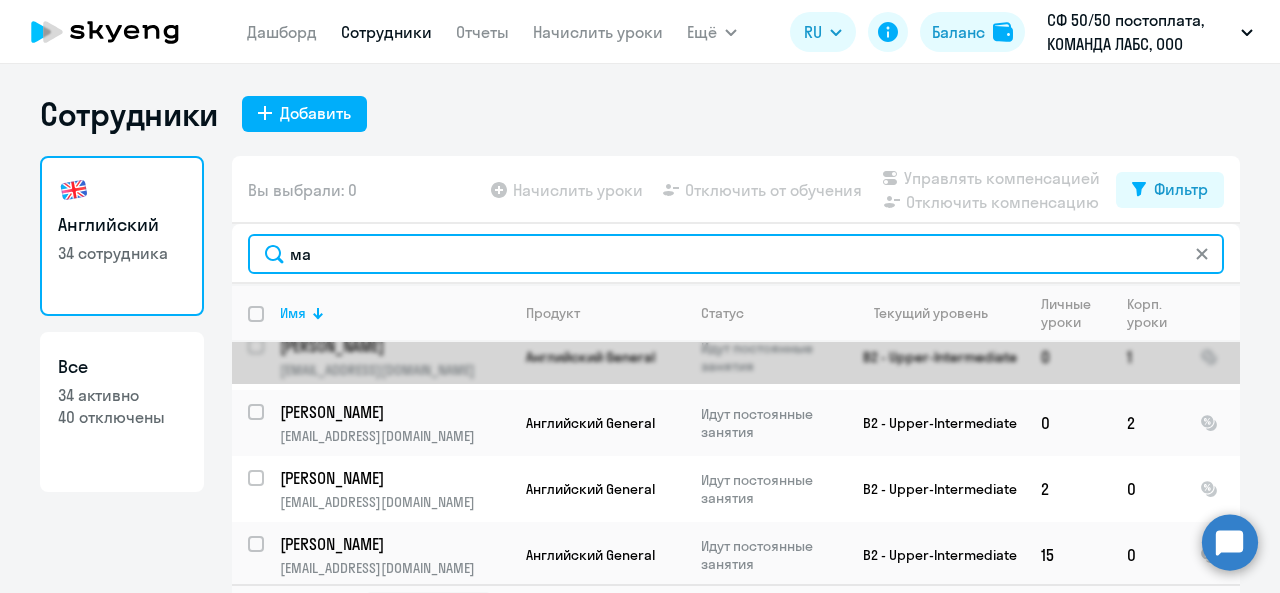 scroll, scrollTop: 0, scrollLeft: 0, axis: both 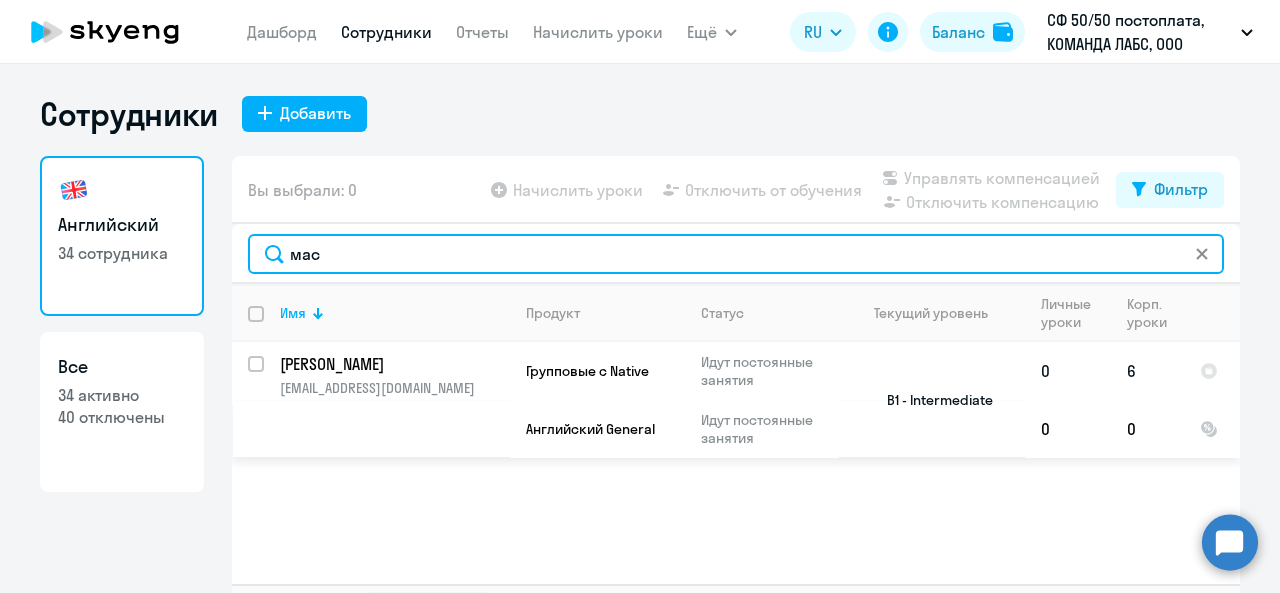 type on "мас" 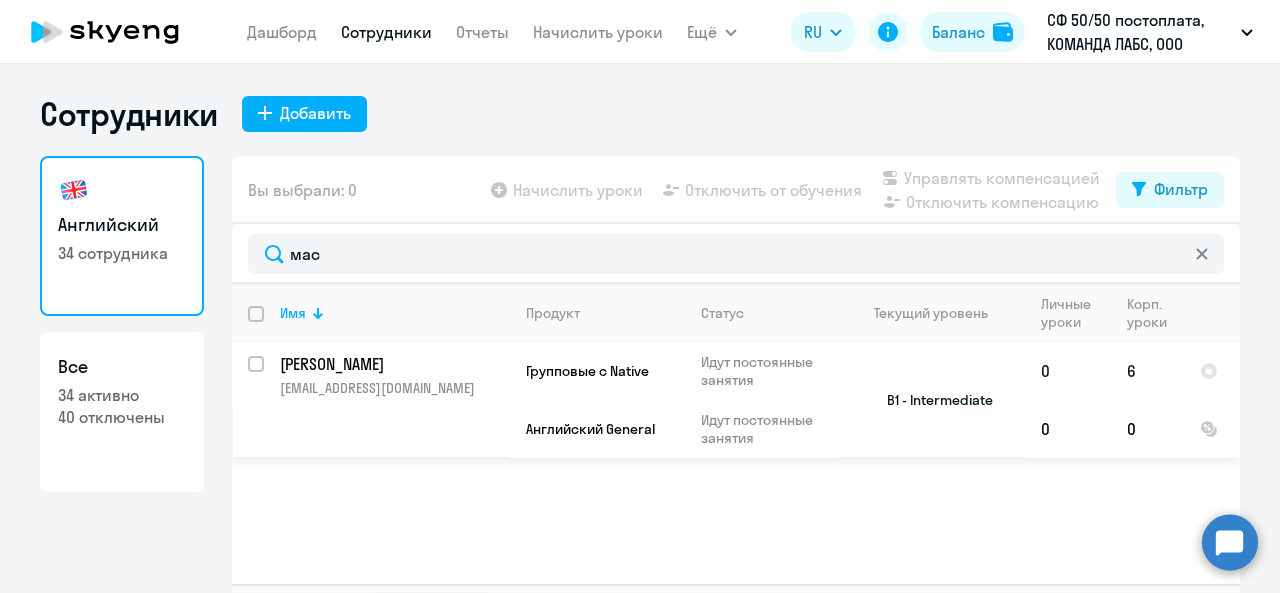 click on "[EMAIL_ADDRESS][DOMAIN_NAME]" 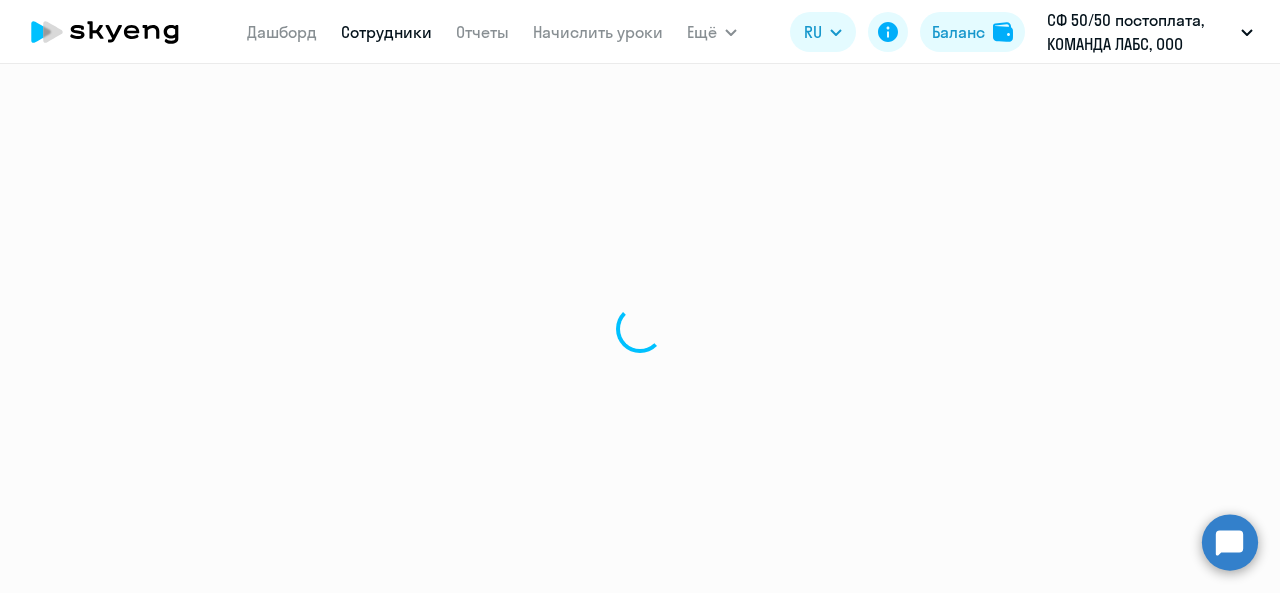 select on "english" 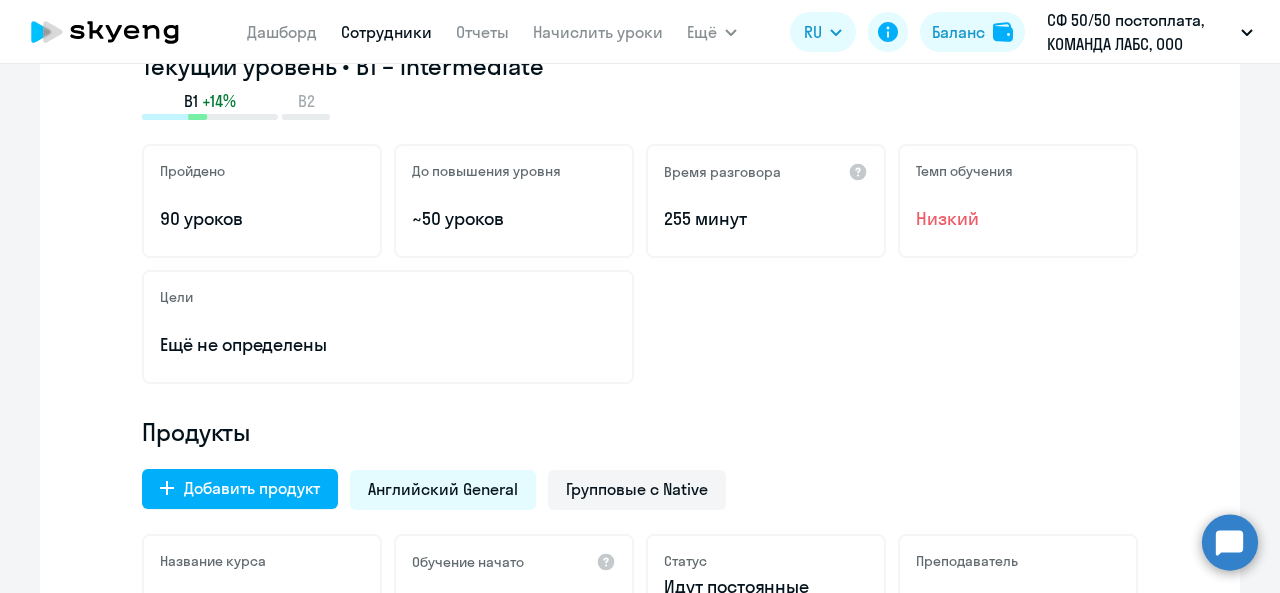 scroll, scrollTop: 500, scrollLeft: 0, axis: vertical 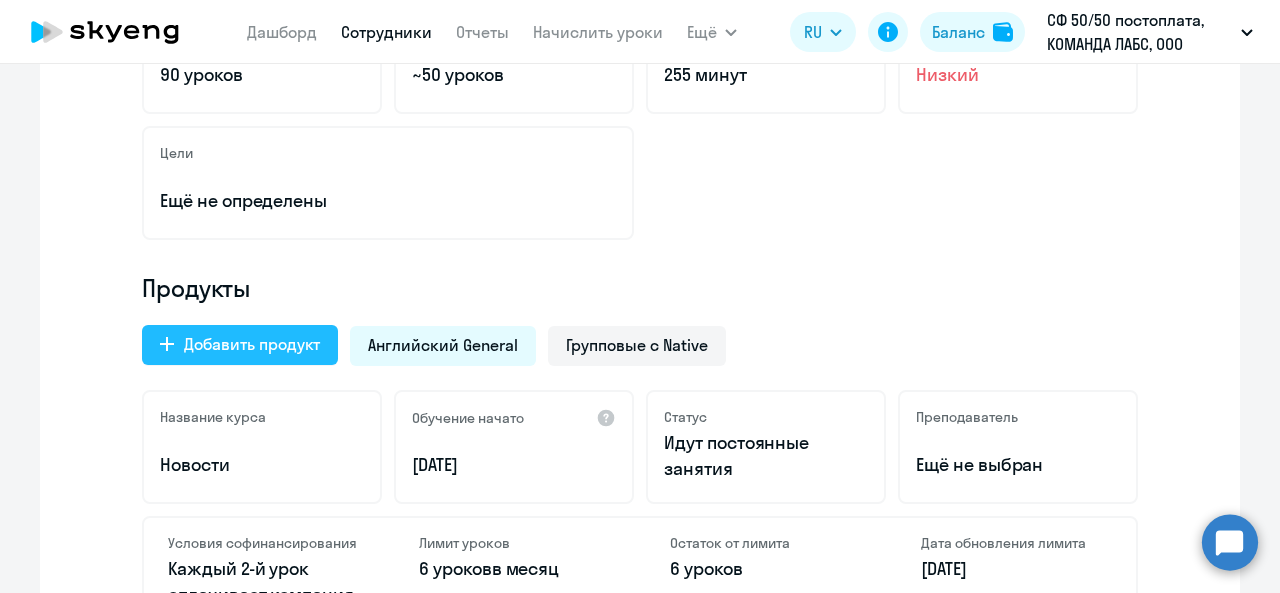click on "Добавить продукт" 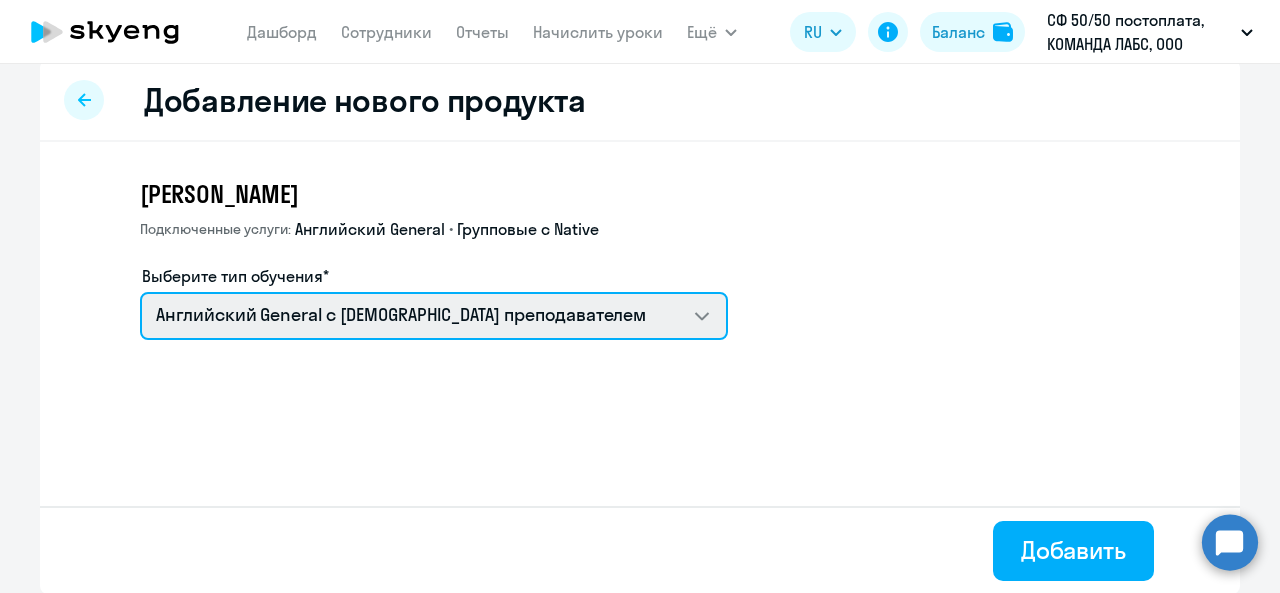 click on "Английский General с [DEMOGRAPHIC_DATA] преподавателем   Премиум [DEMOGRAPHIC_DATA] с русскоговорящим преподавателем" at bounding box center (434, 316) 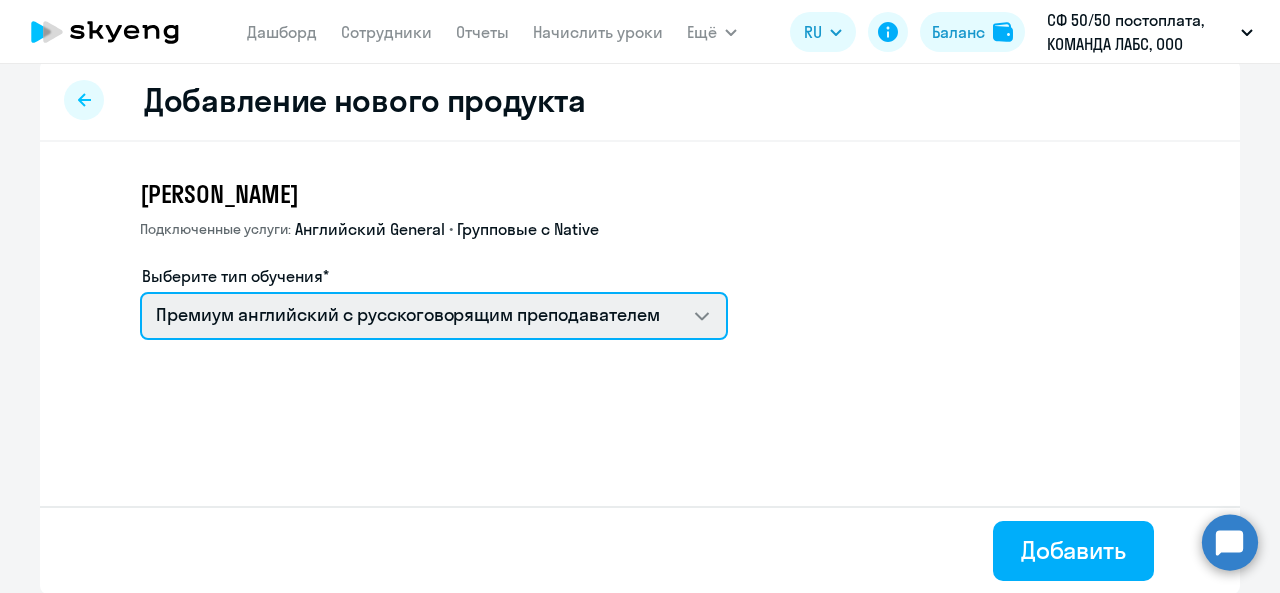 click on "Английский General с [DEMOGRAPHIC_DATA] преподавателем   Премиум [DEMOGRAPHIC_DATA] с русскоговорящим преподавателем" at bounding box center (434, 316) 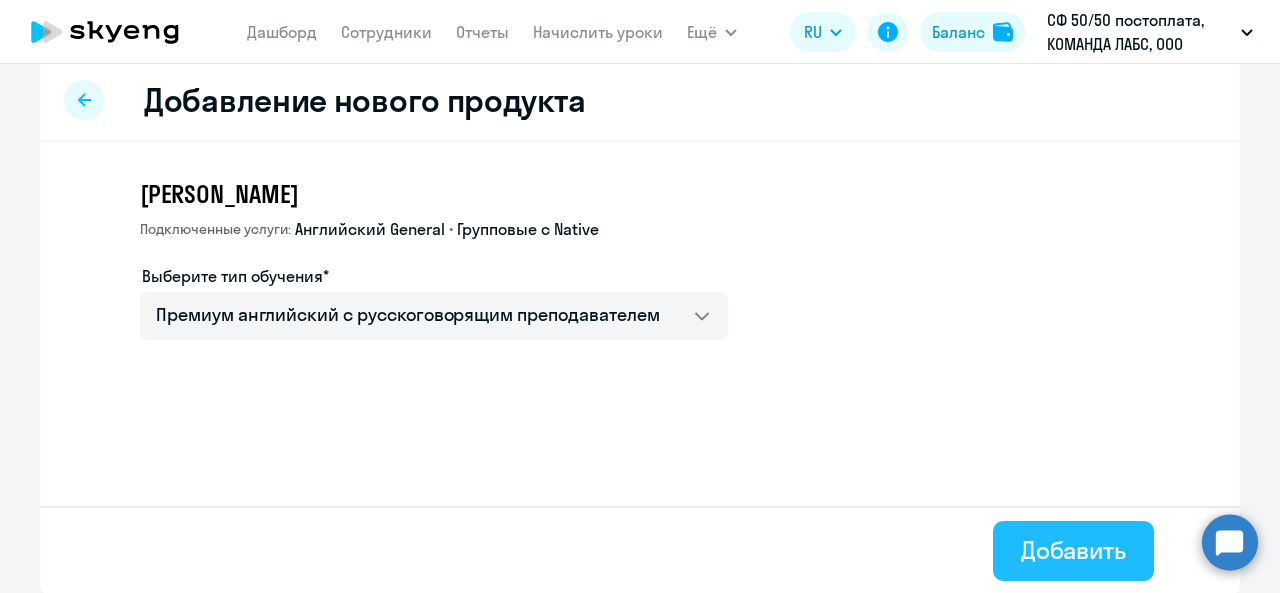 click on "Добавить" 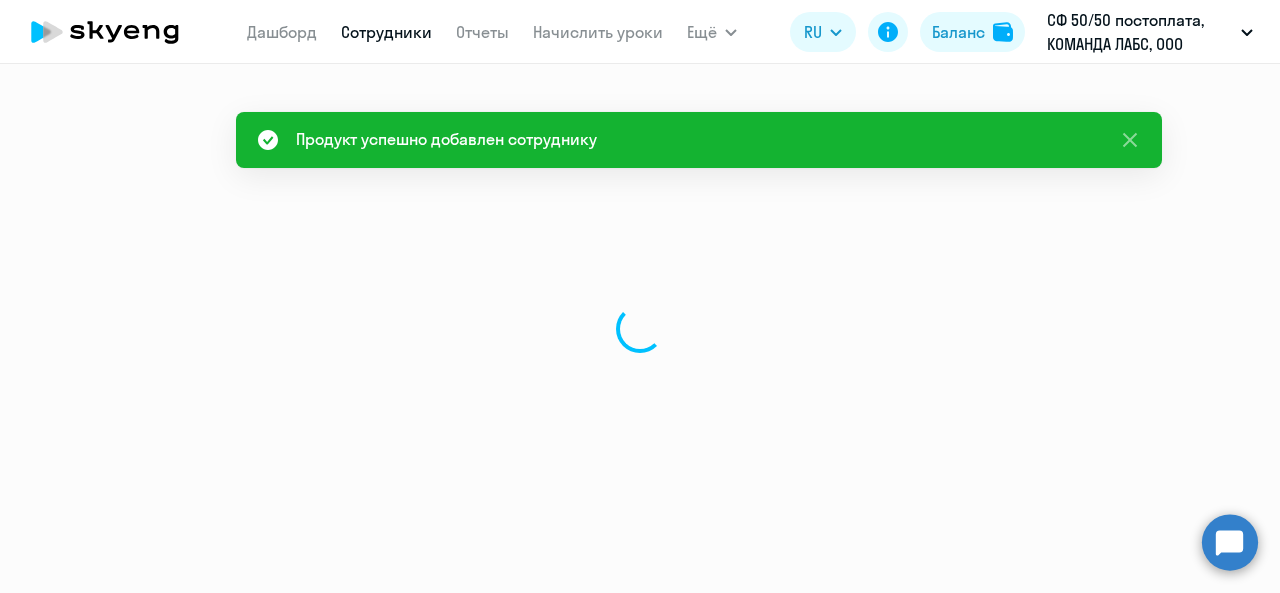 scroll, scrollTop: 0, scrollLeft: 0, axis: both 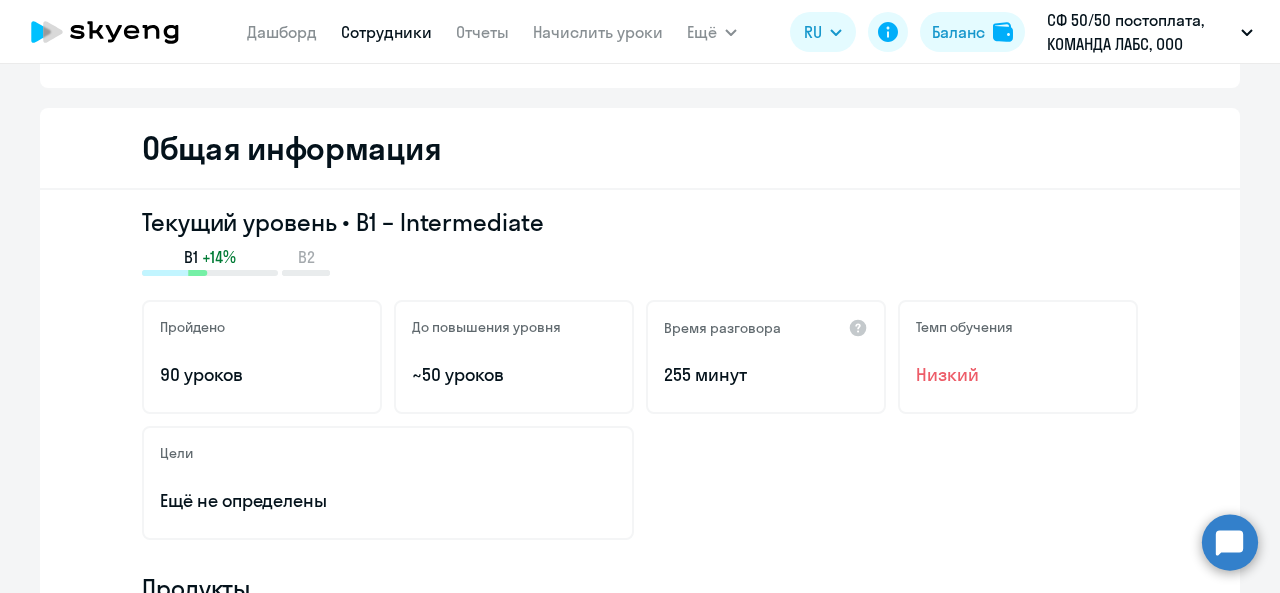 click 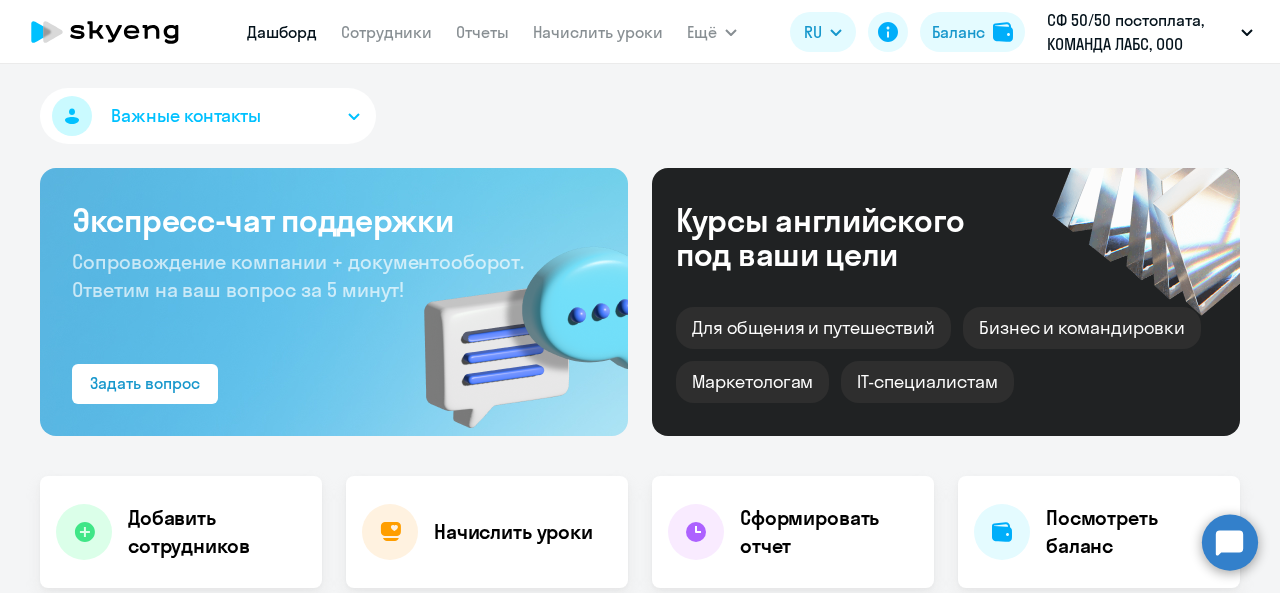 scroll, scrollTop: 0, scrollLeft: 0, axis: both 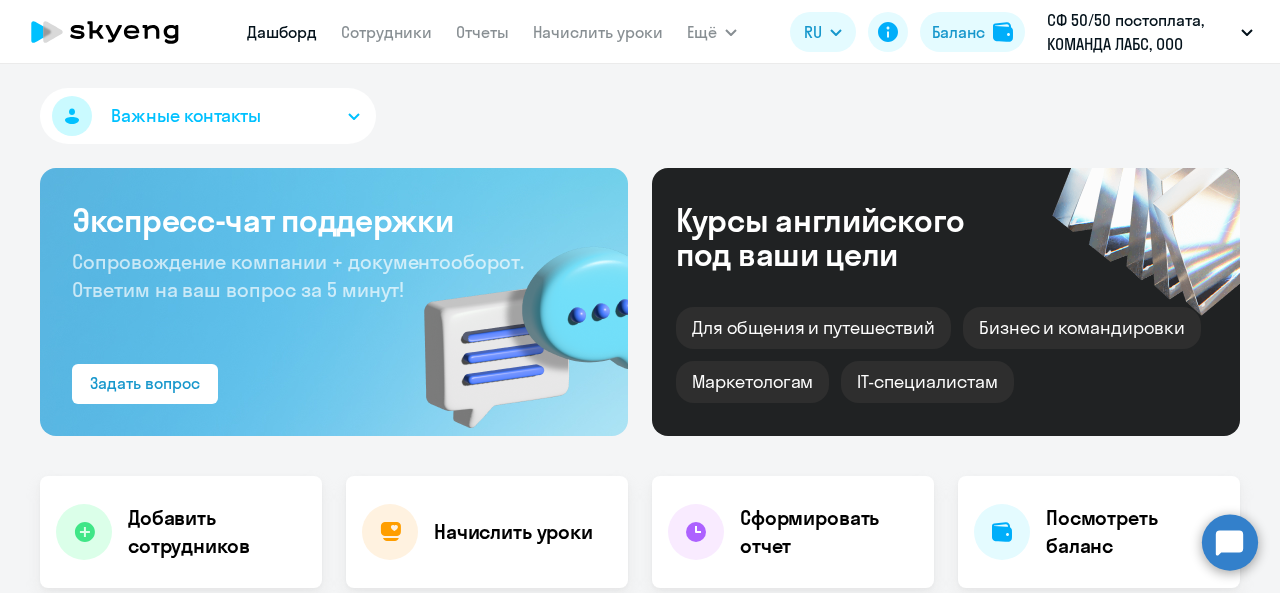 click on "Сотрудники" at bounding box center [386, 32] 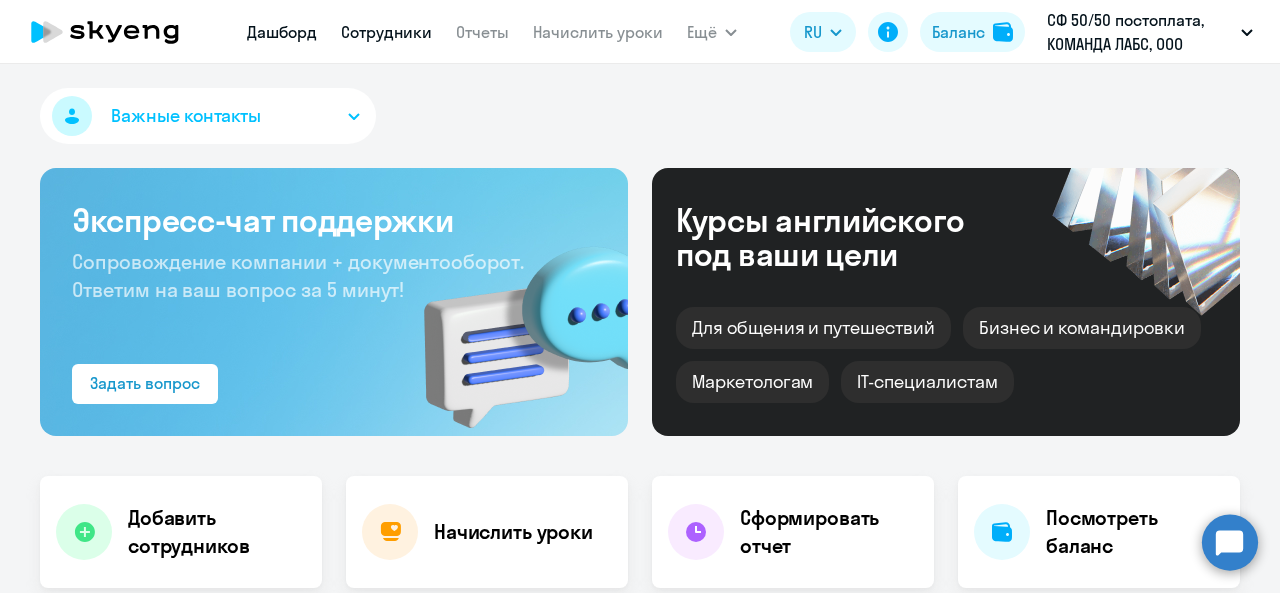 click on "Сотрудники" at bounding box center (386, 32) 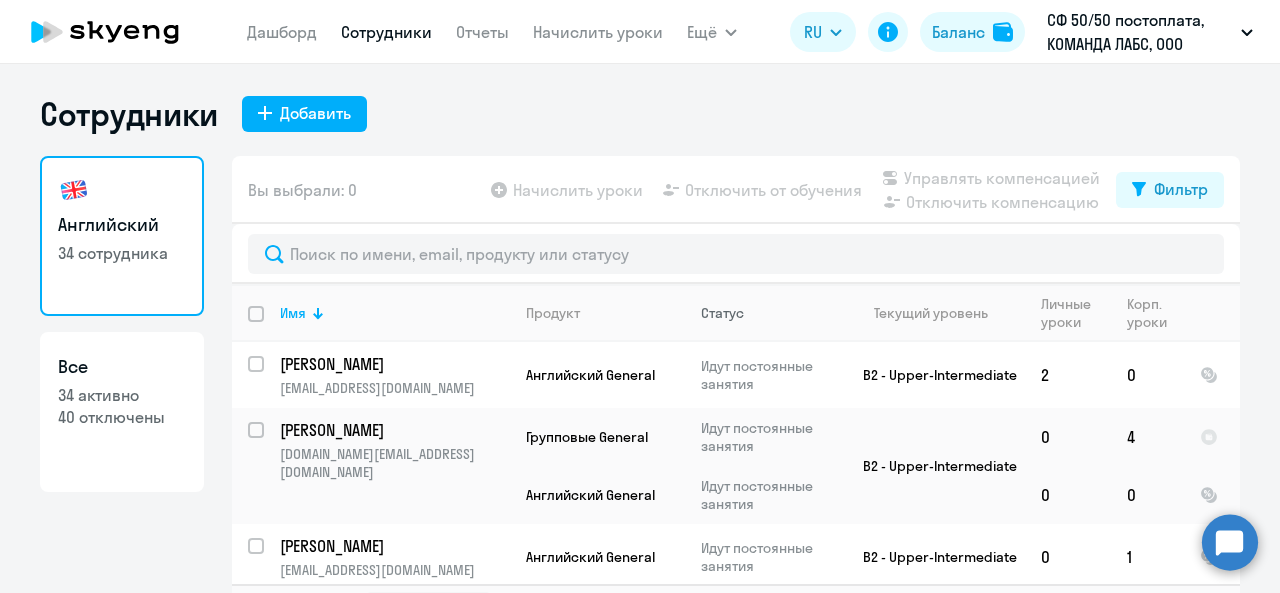 scroll, scrollTop: 200, scrollLeft: 0, axis: vertical 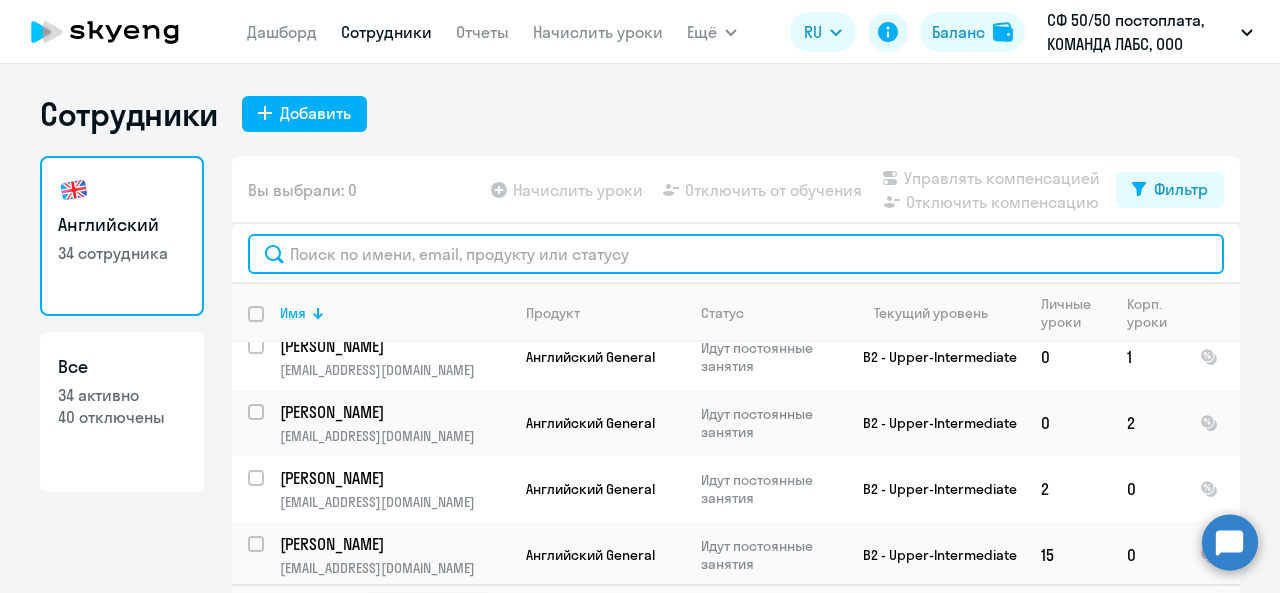 click 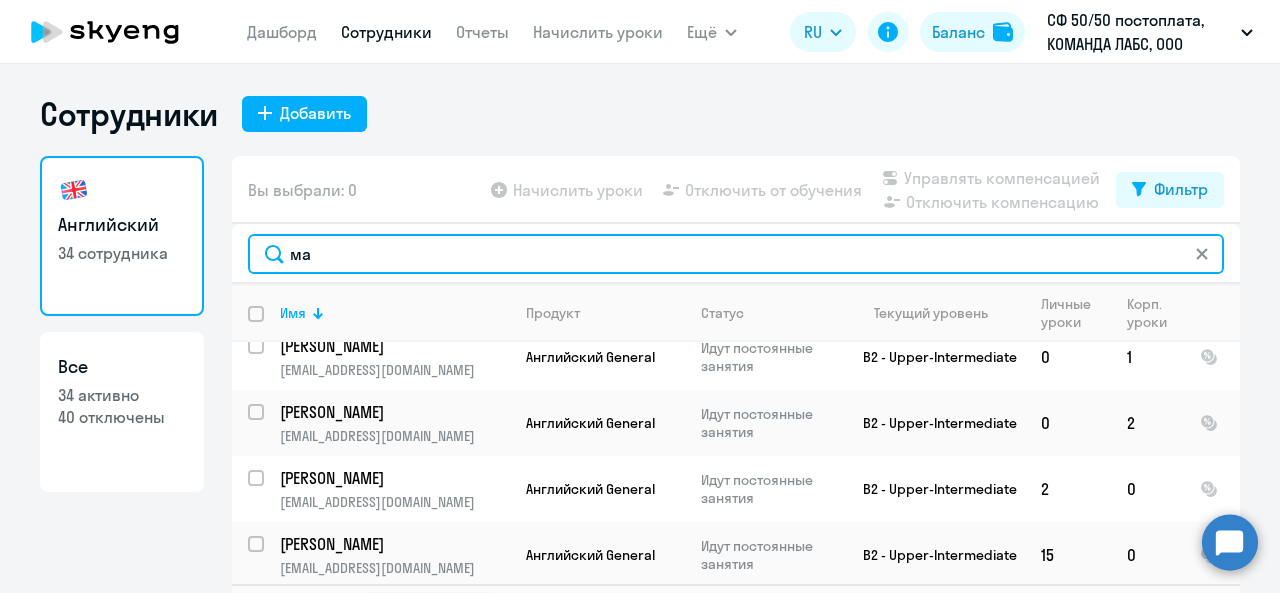 scroll, scrollTop: 0, scrollLeft: 0, axis: both 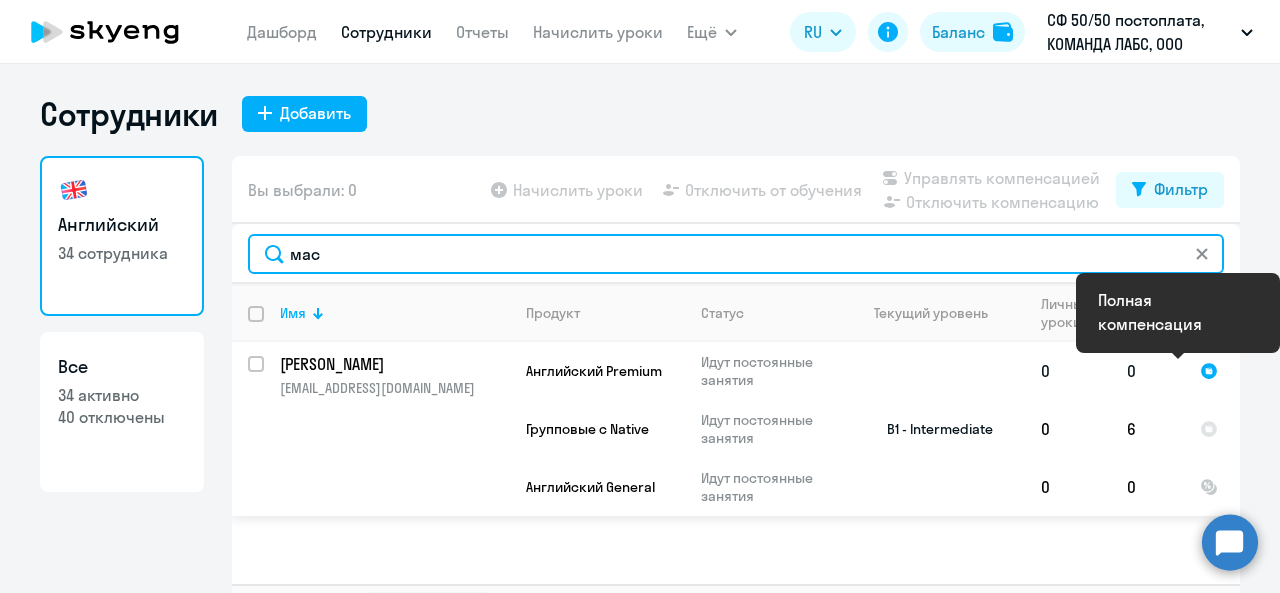 type on "мас" 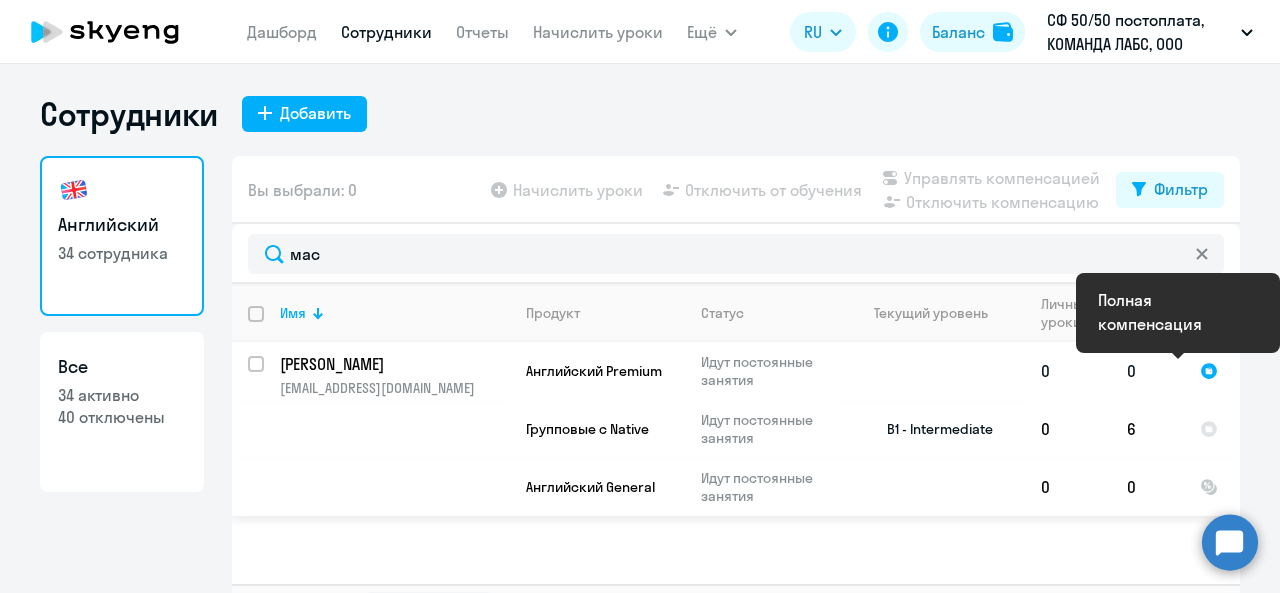 click 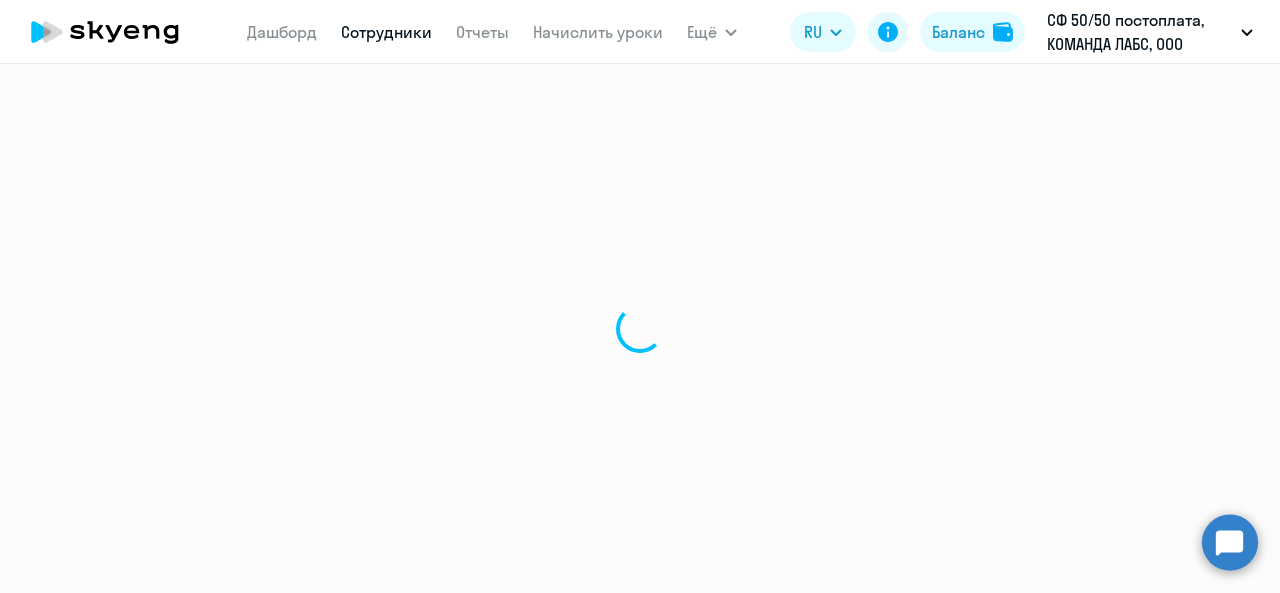 select on "english" 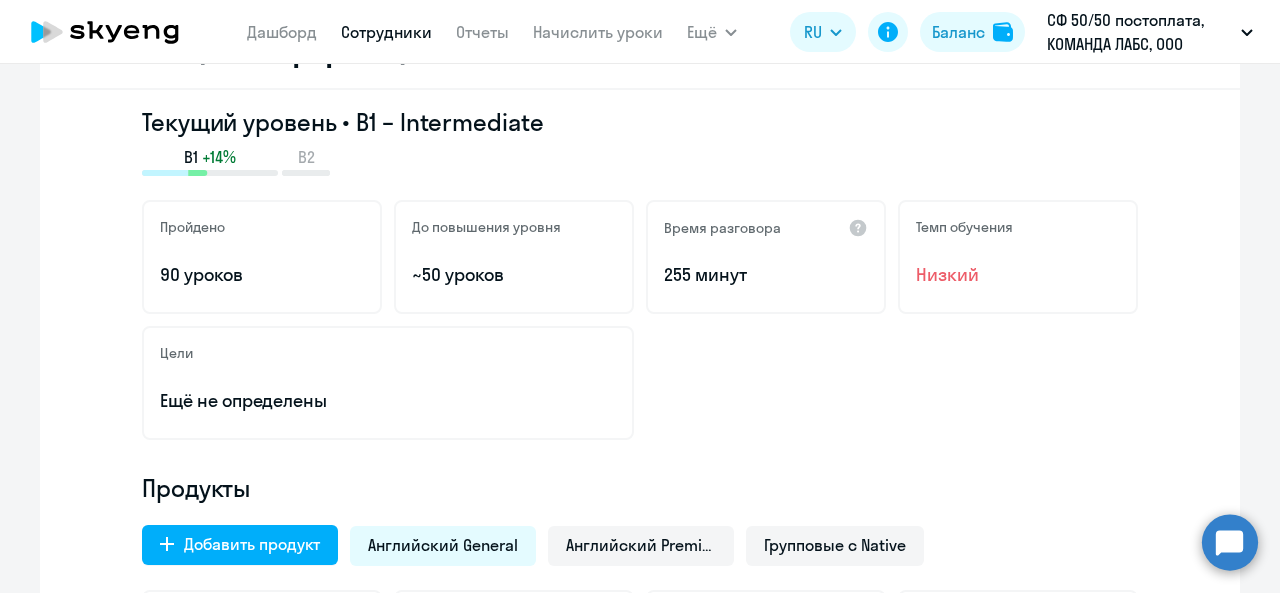 scroll, scrollTop: 0, scrollLeft: 0, axis: both 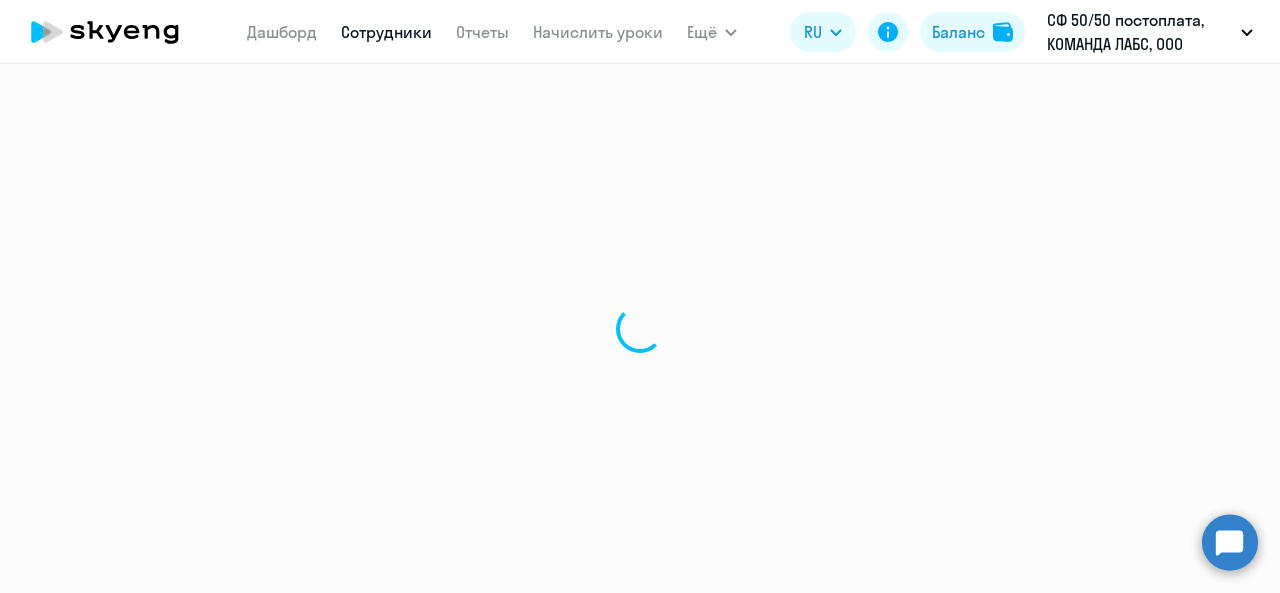 select on "30" 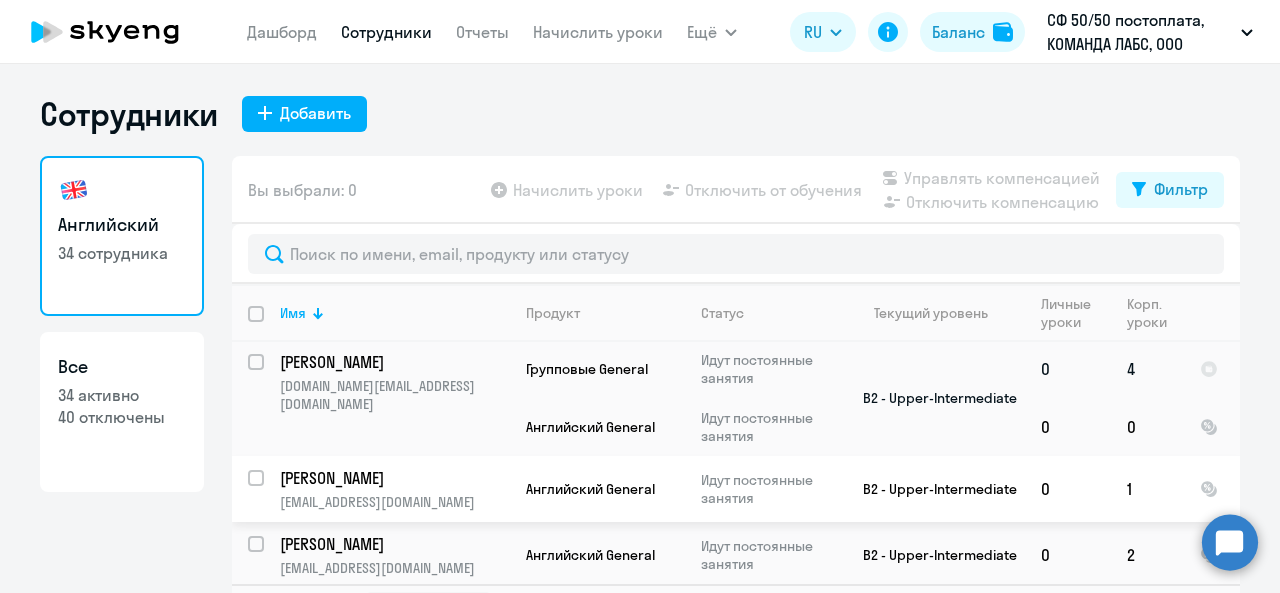 scroll, scrollTop: 100, scrollLeft: 0, axis: vertical 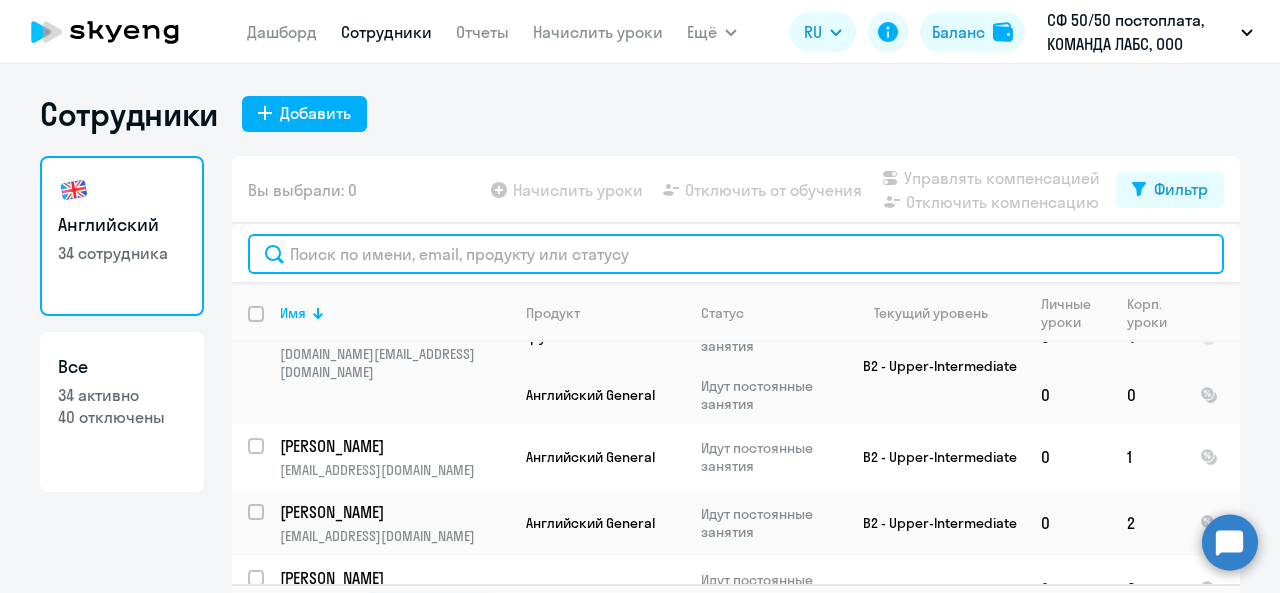 click 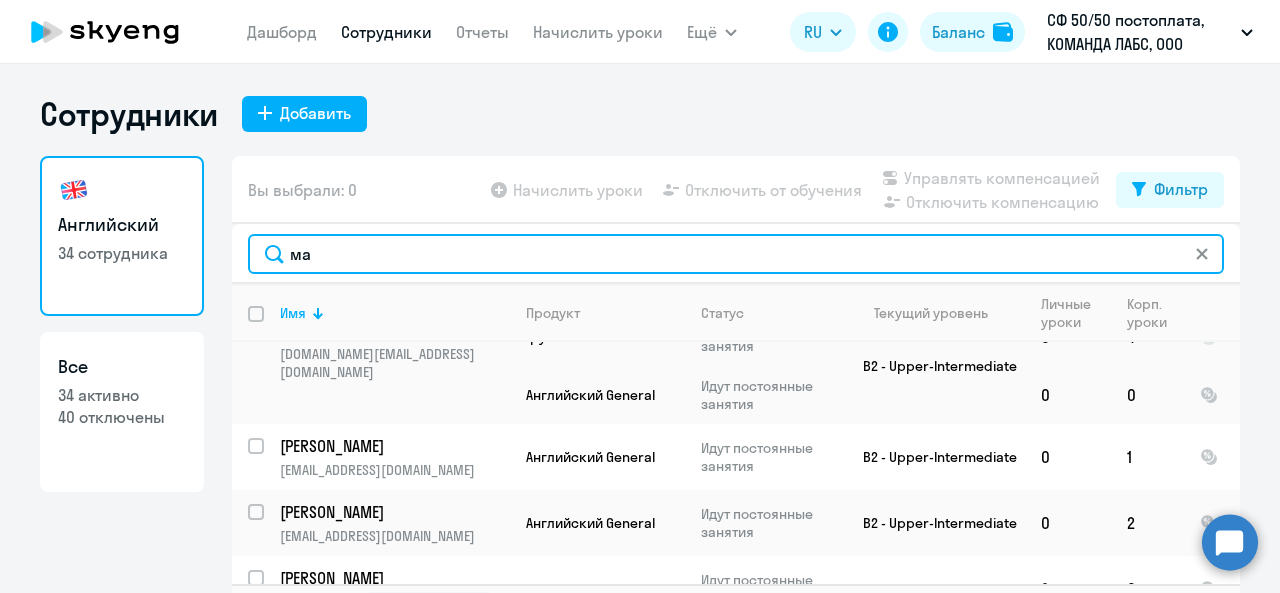 scroll, scrollTop: 0, scrollLeft: 0, axis: both 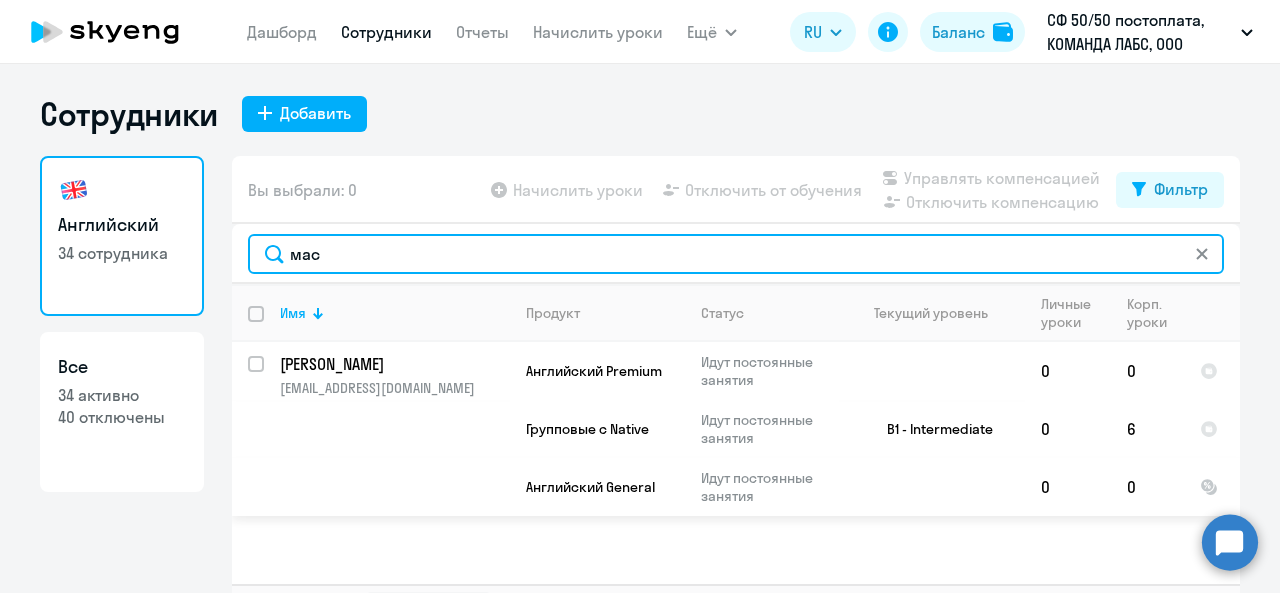 type on "мас" 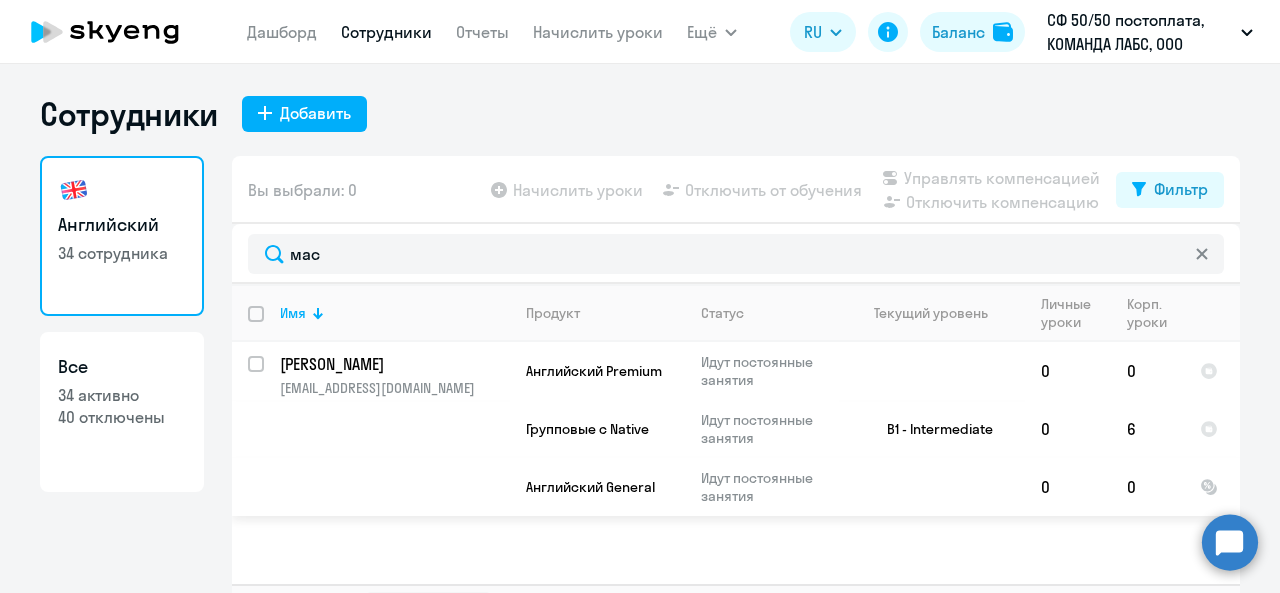 click at bounding box center (268, 376) 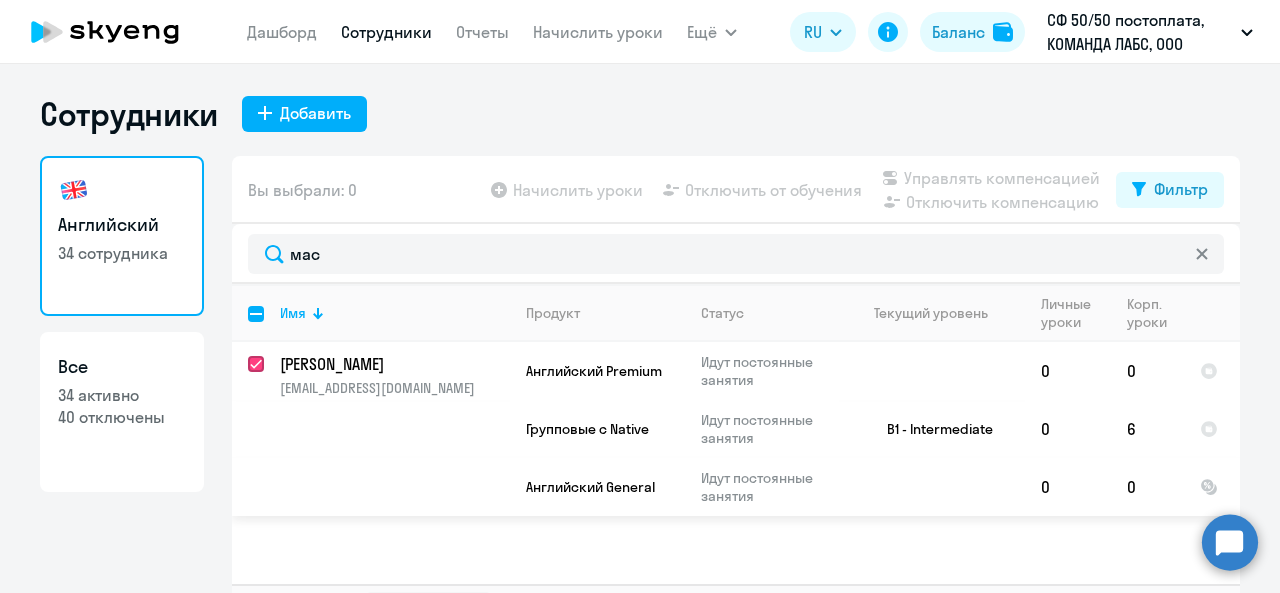 checkbox on "true" 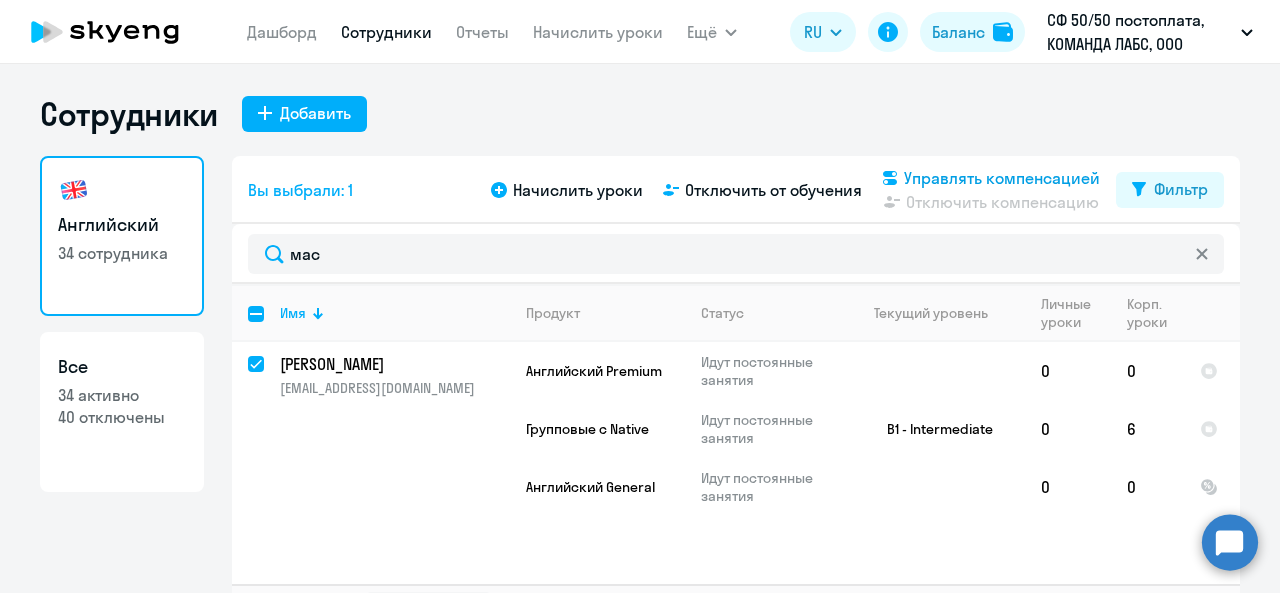 click on "Управлять компенсацией" 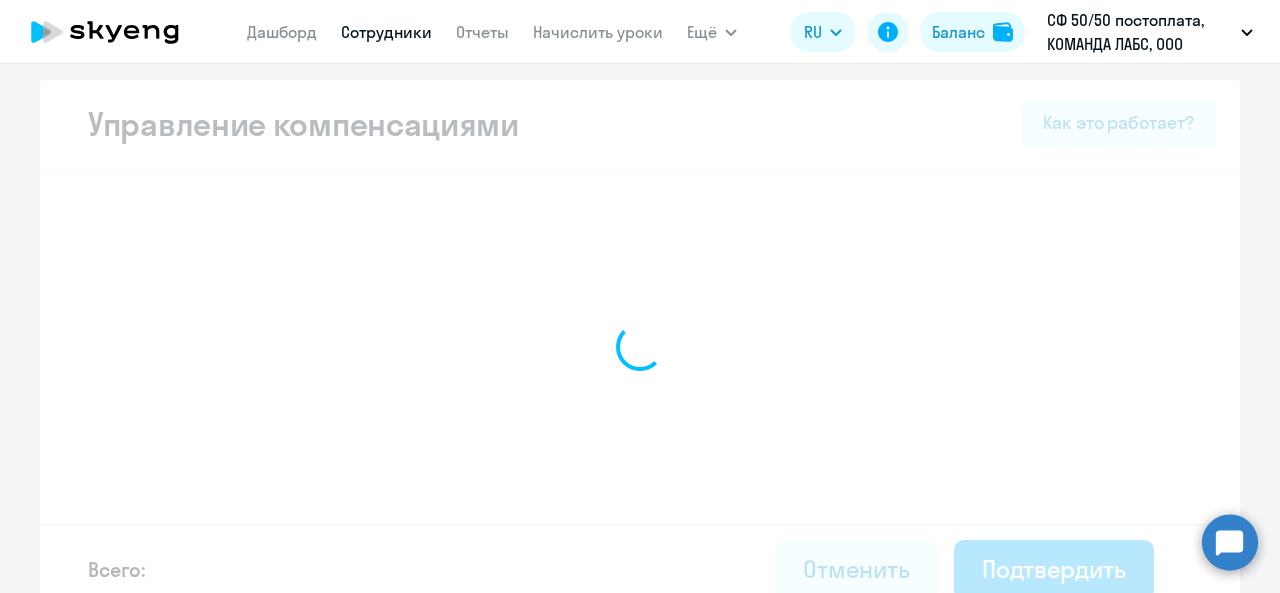 select on "MONTHLY" 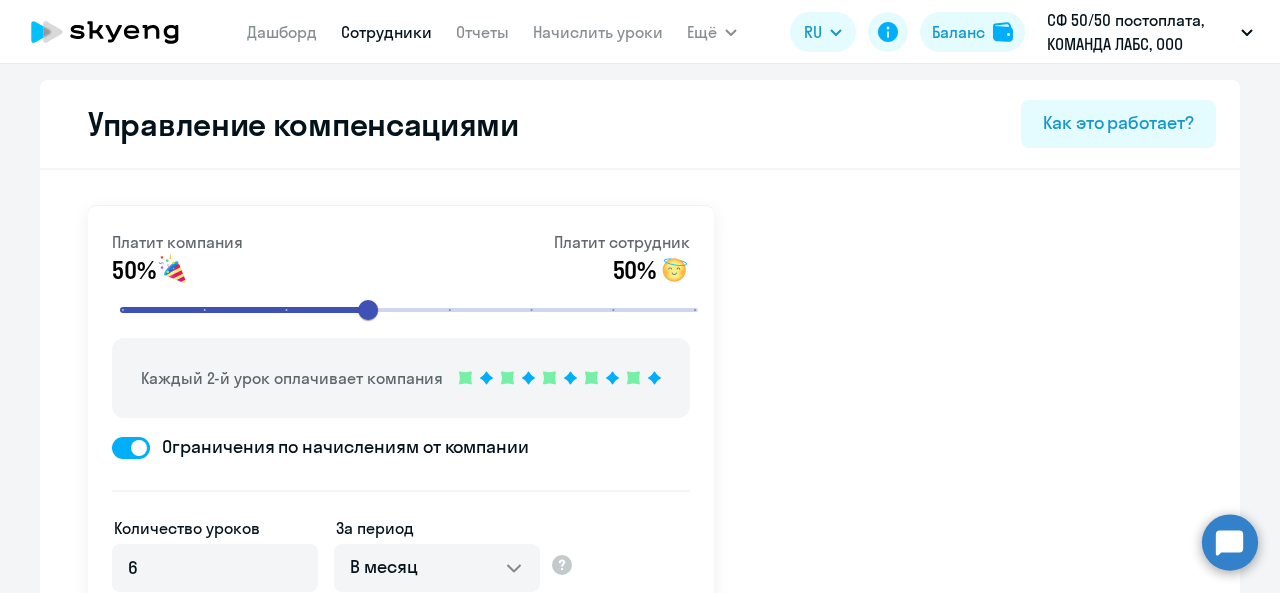 scroll, scrollTop: 400, scrollLeft: 0, axis: vertical 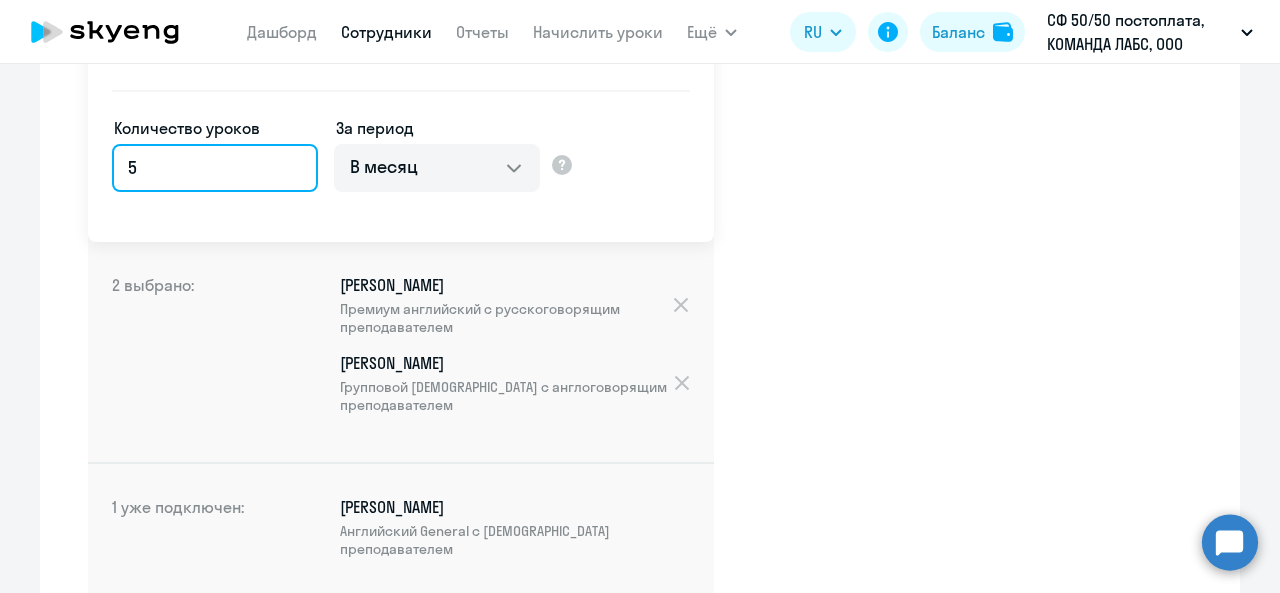 click on "5" at bounding box center [215, 168] 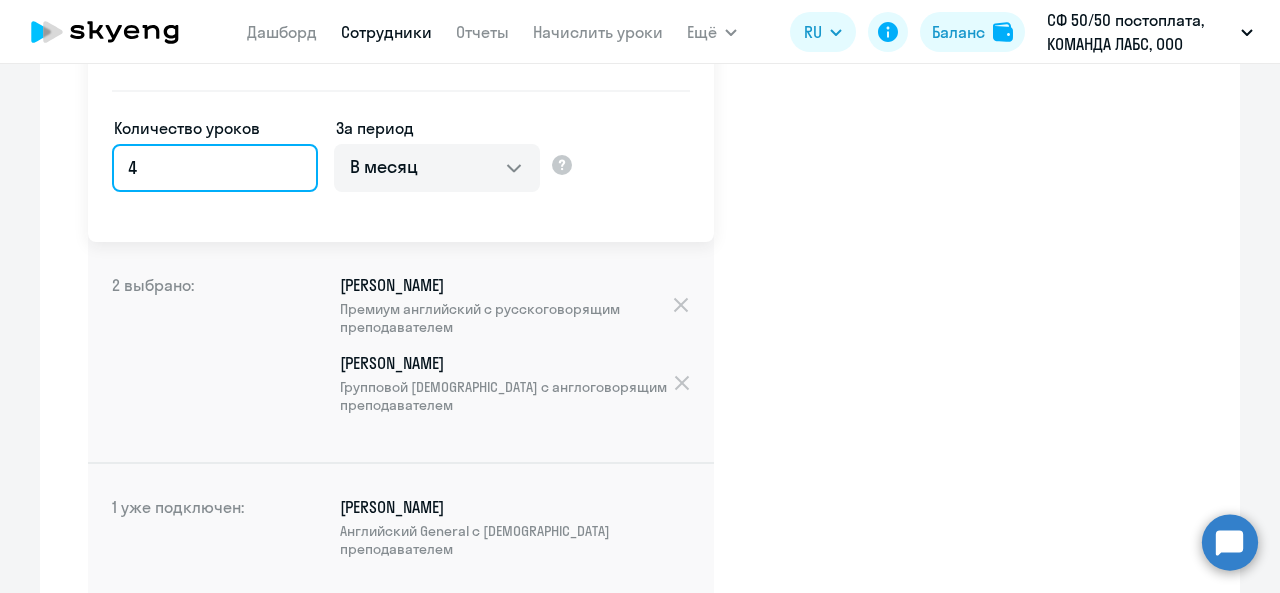 type on "4" 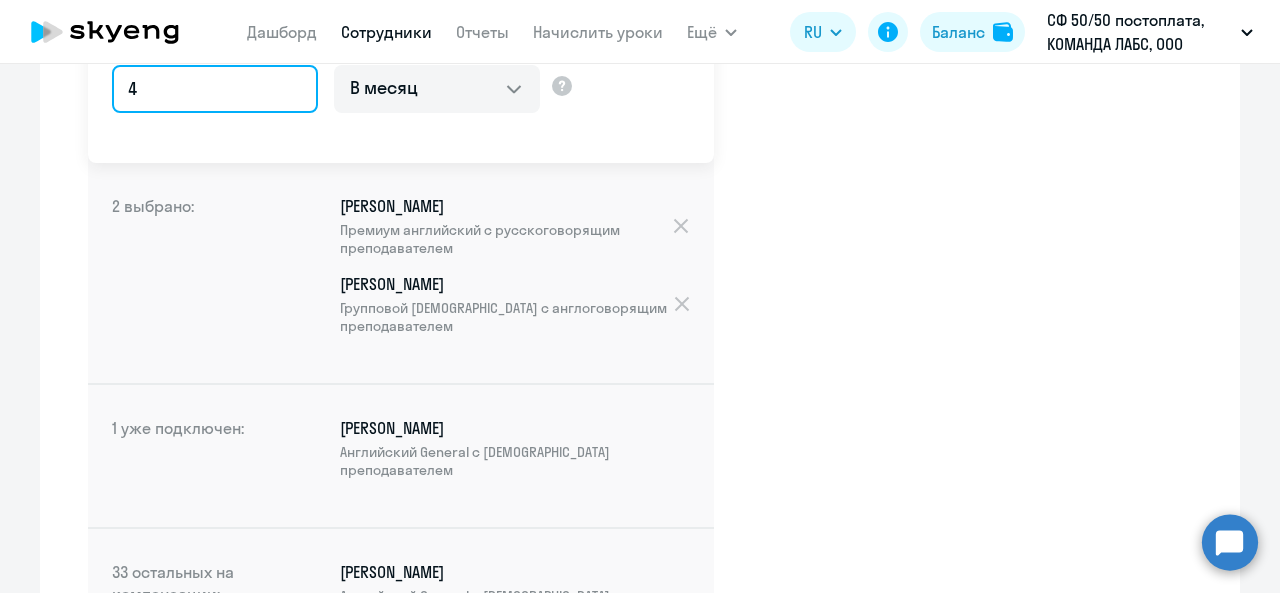 scroll, scrollTop: 289, scrollLeft: 0, axis: vertical 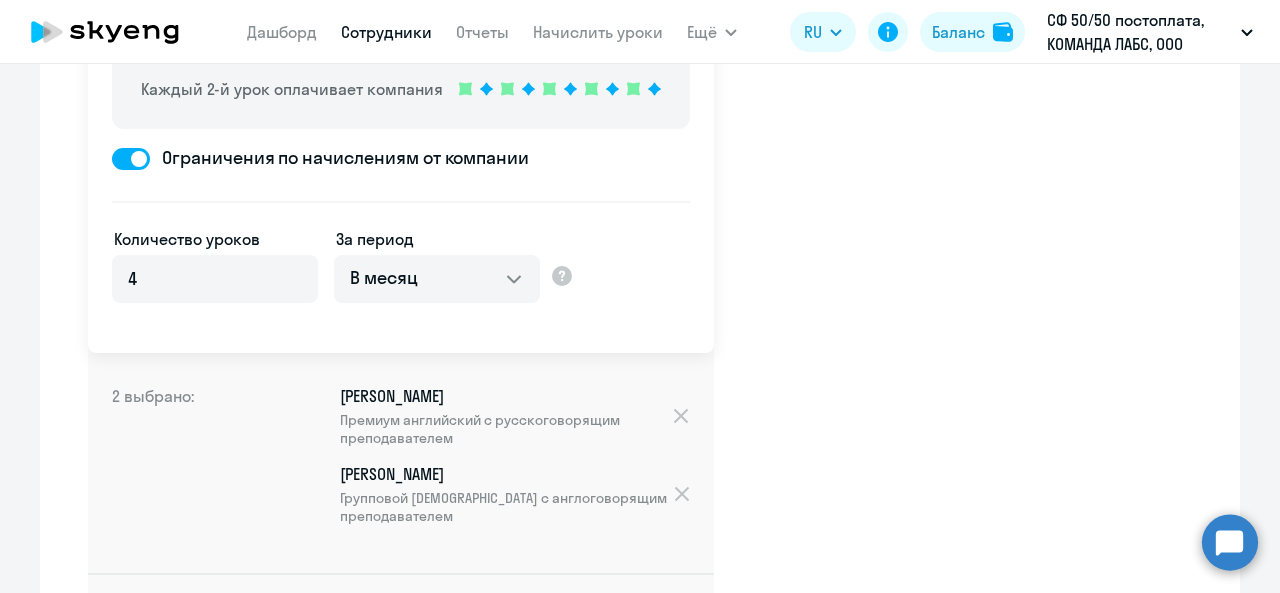 click on "2 выбрано:  [PERSON_NAME]  Премиум [DEMOGRAPHIC_DATA] с русскоговорящим преподавателем
[PERSON_NAME]  Групповой [DEMOGRAPHIC_DATA] с [DEMOGRAPHIC_DATA] преподавателем" 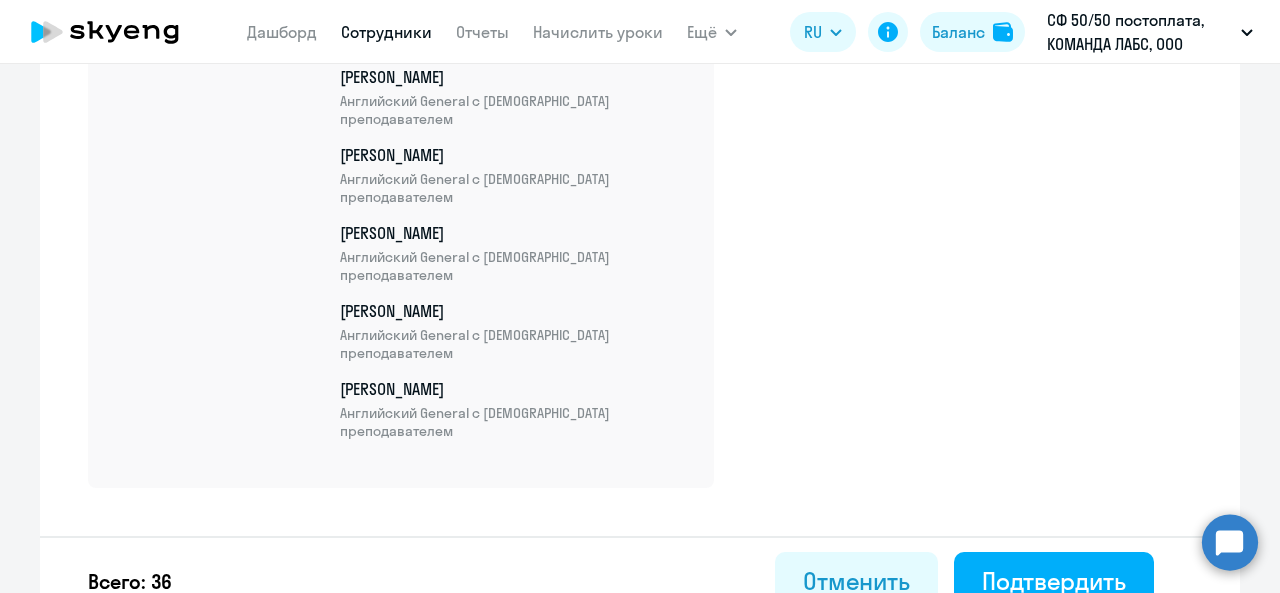 scroll, scrollTop: 3189, scrollLeft: 0, axis: vertical 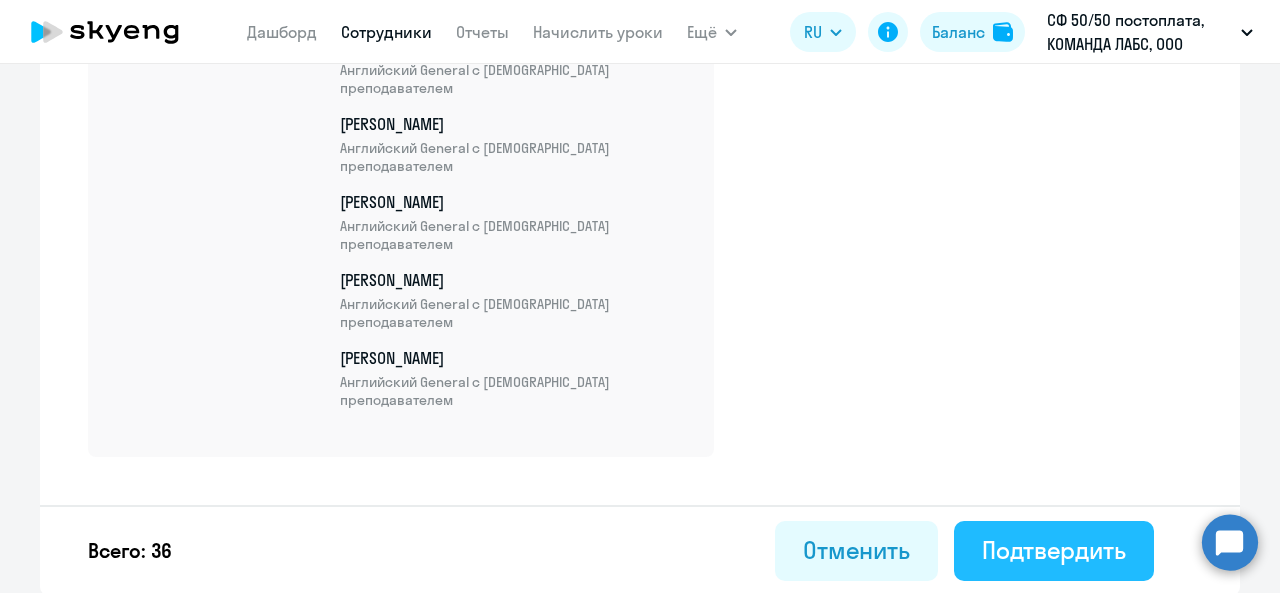 click on "Подтвердить" 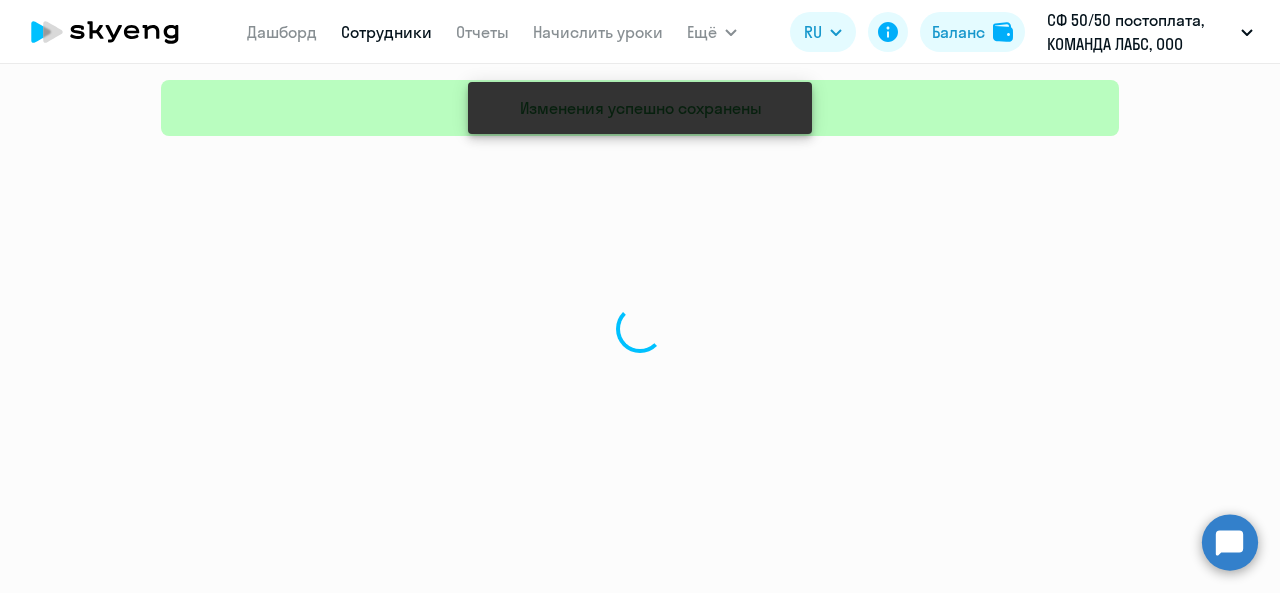 scroll, scrollTop: 0, scrollLeft: 0, axis: both 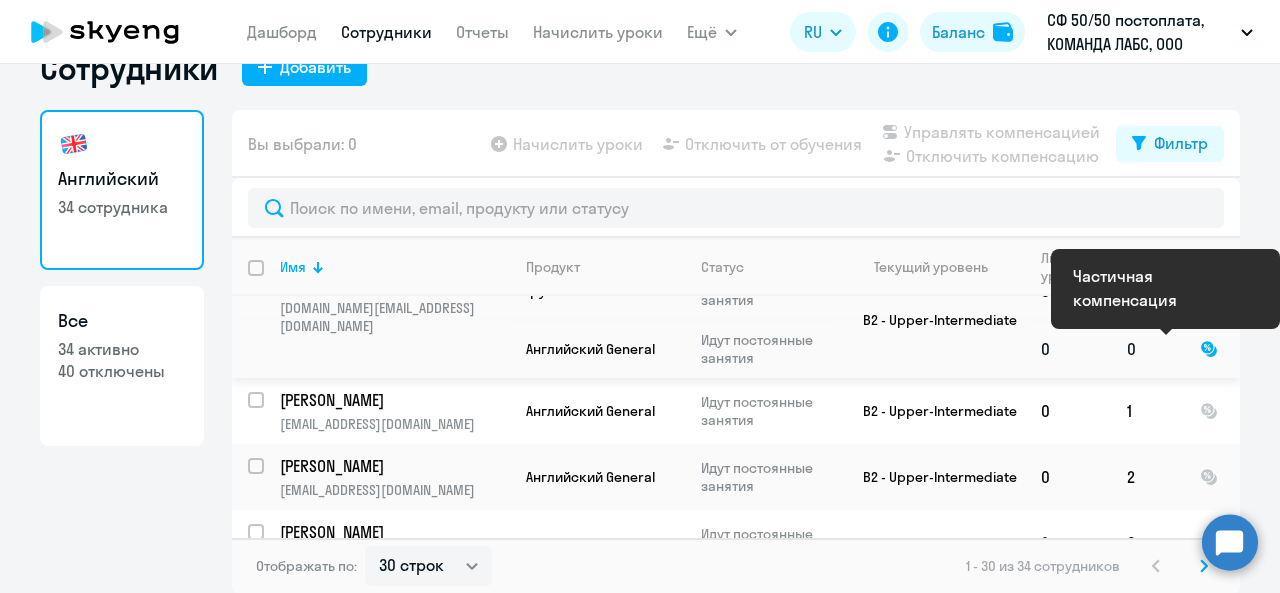 click 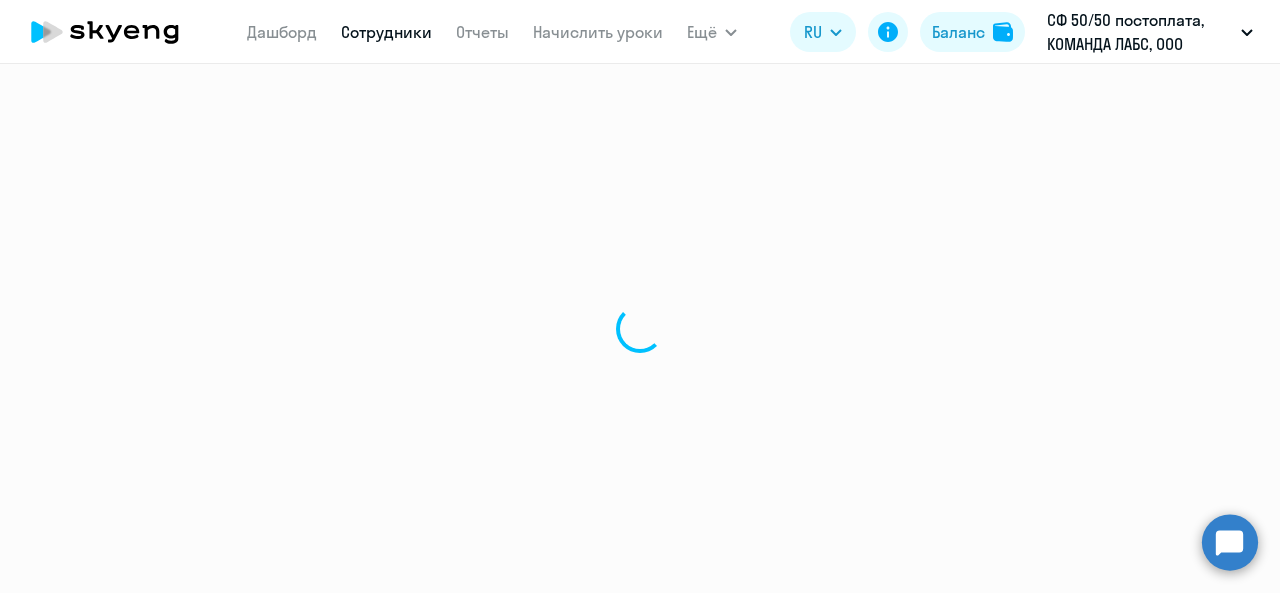 select on "english" 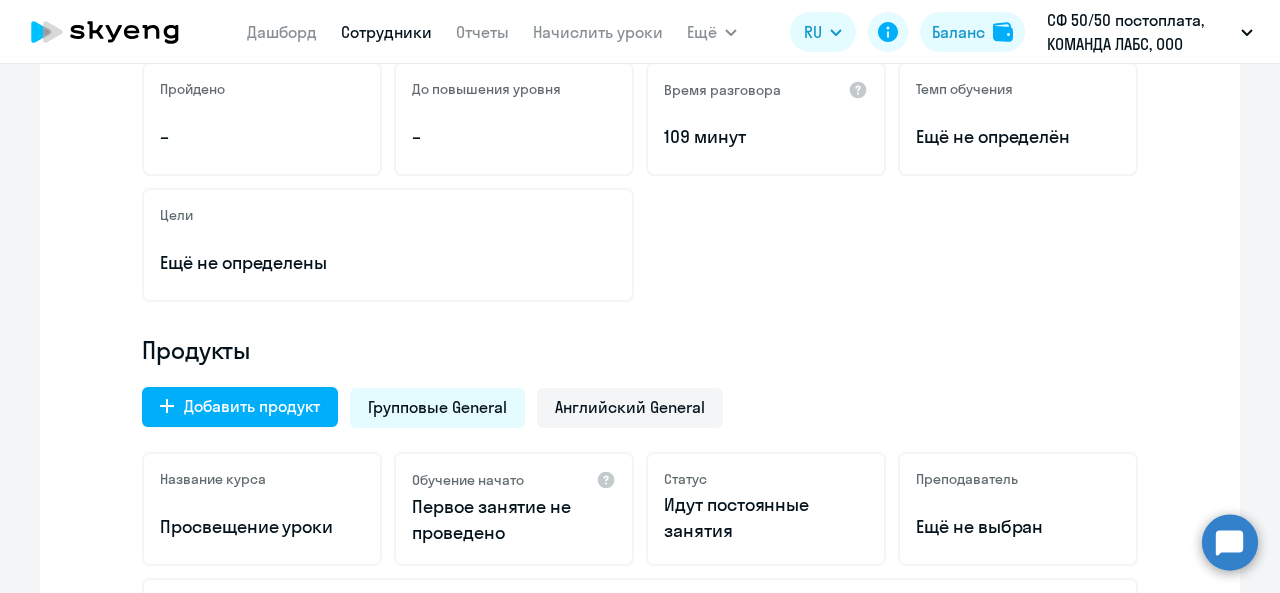 scroll, scrollTop: 200, scrollLeft: 0, axis: vertical 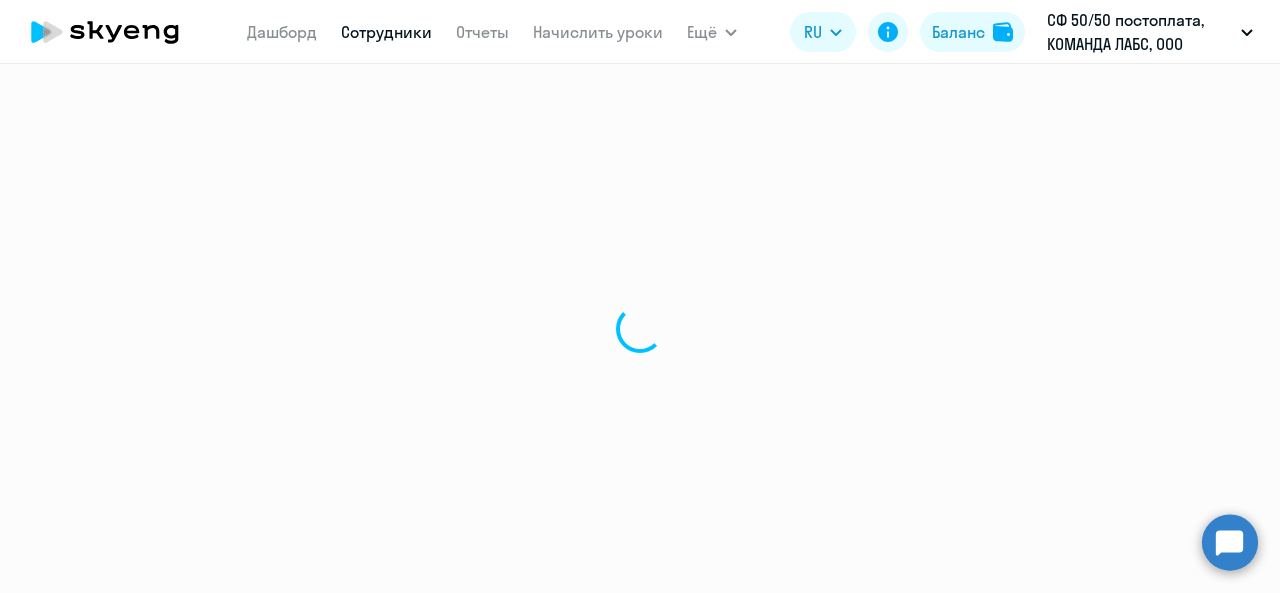 select on "30" 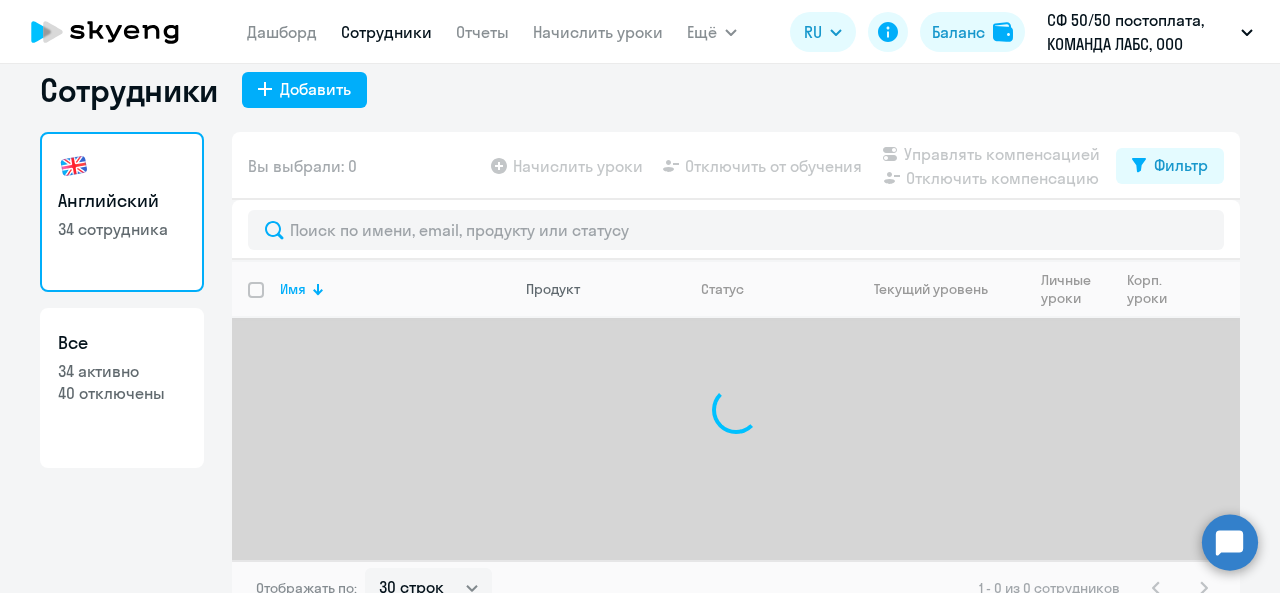 scroll, scrollTop: 46, scrollLeft: 0, axis: vertical 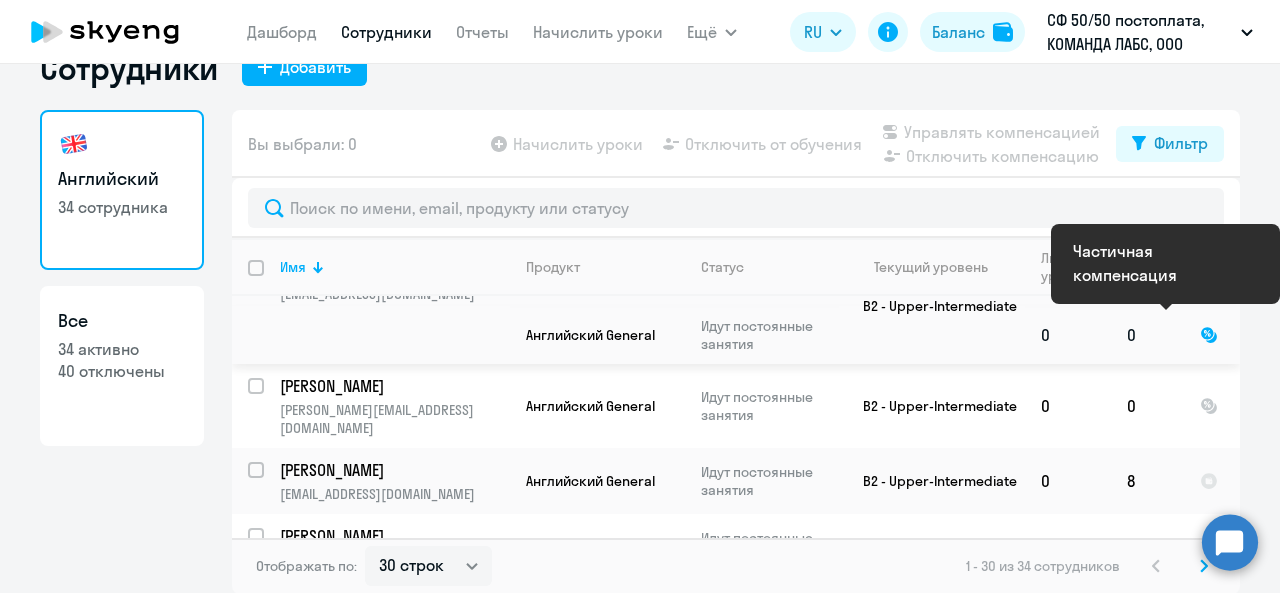click 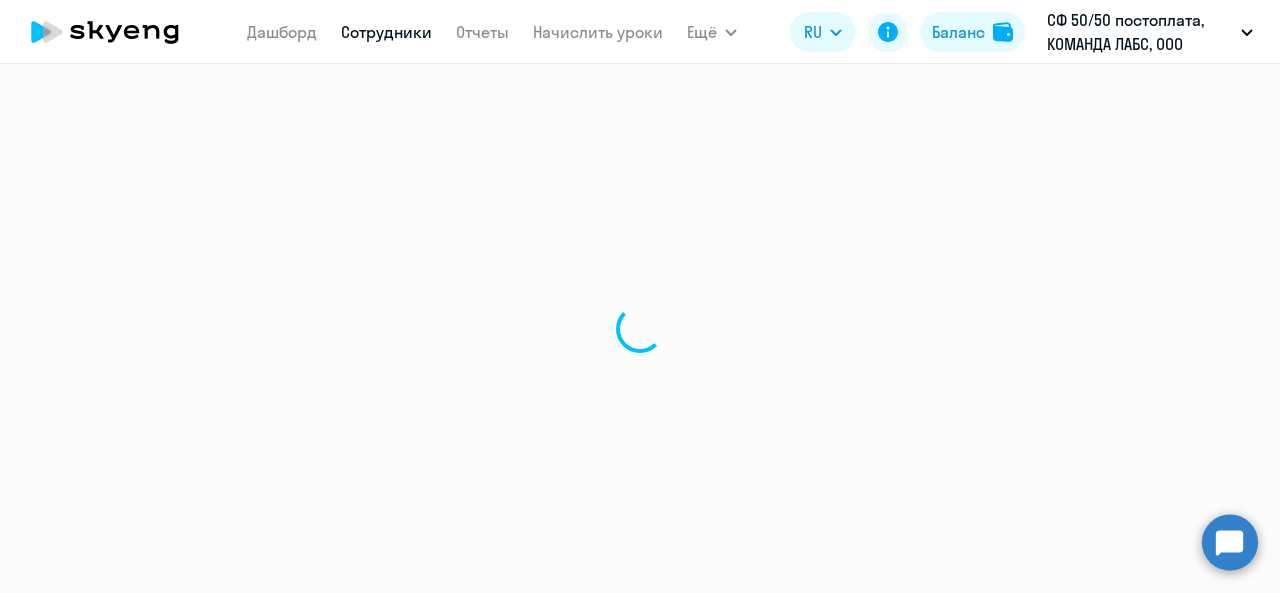 select on "english" 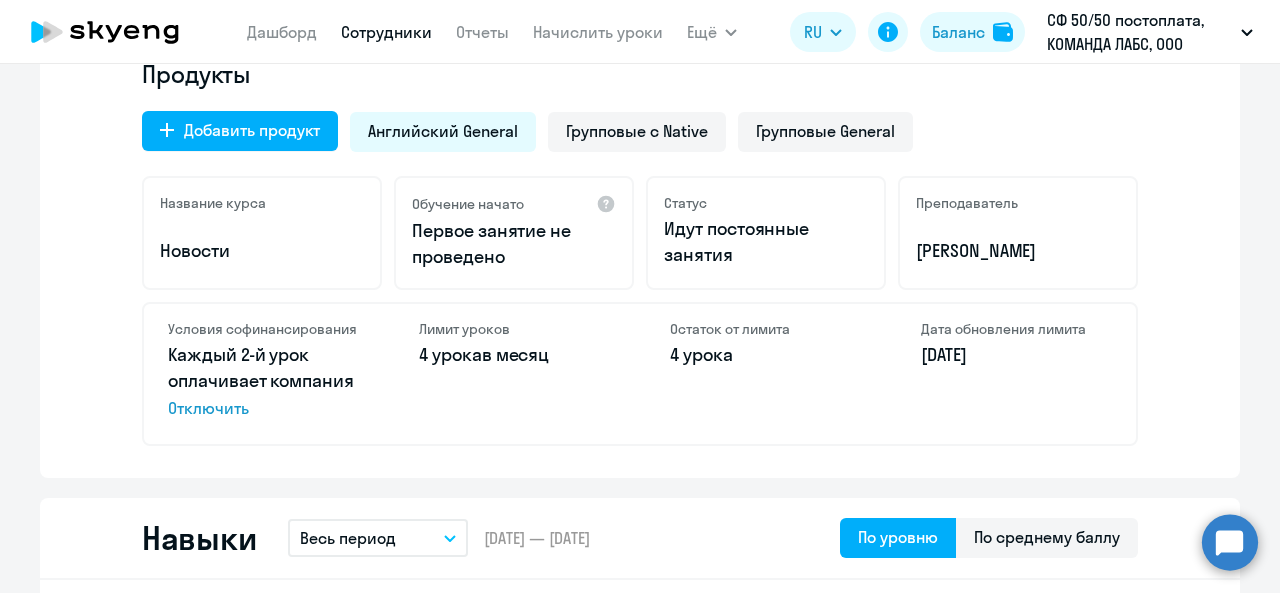 scroll, scrollTop: 600, scrollLeft: 0, axis: vertical 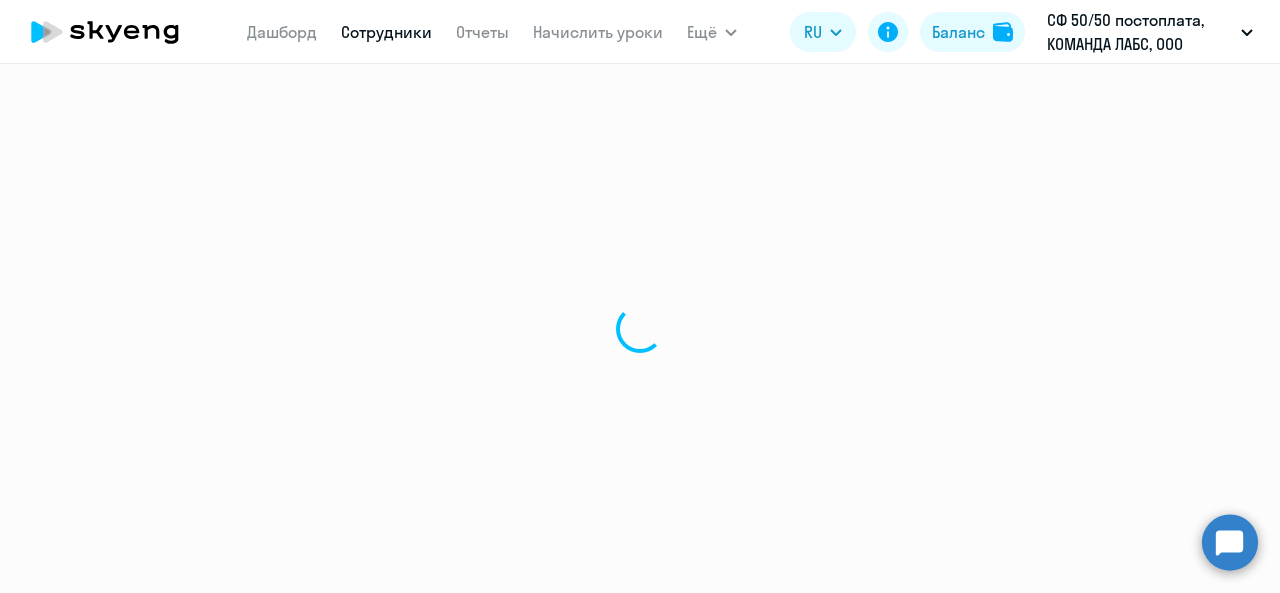 select on "30" 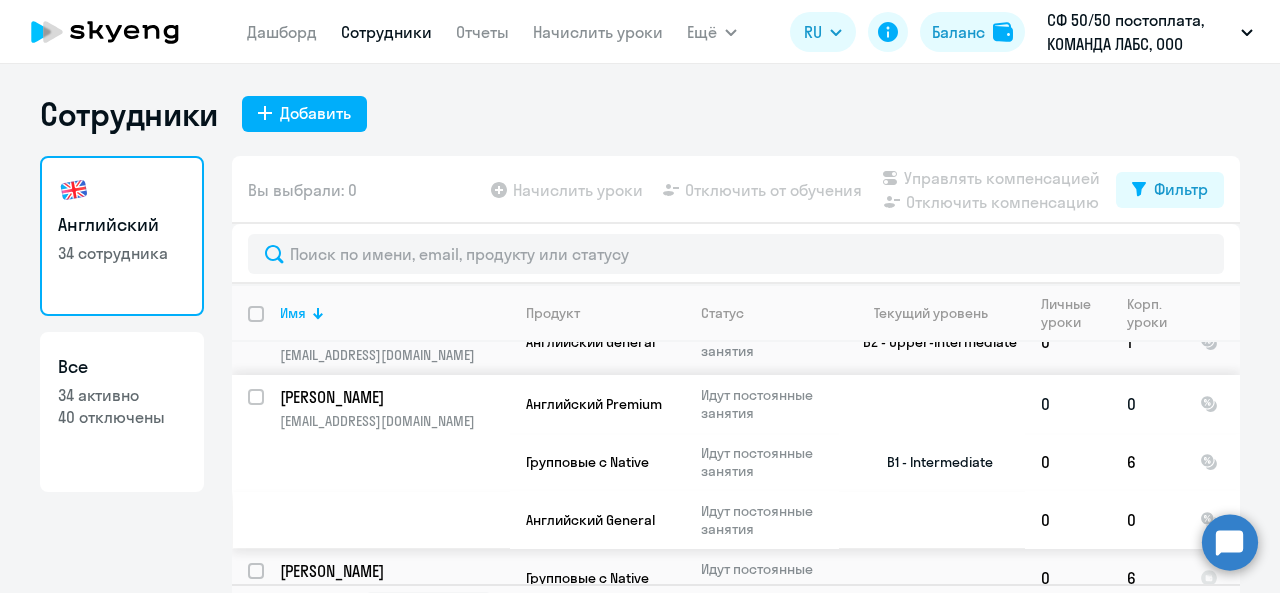 scroll, scrollTop: 500, scrollLeft: 0, axis: vertical 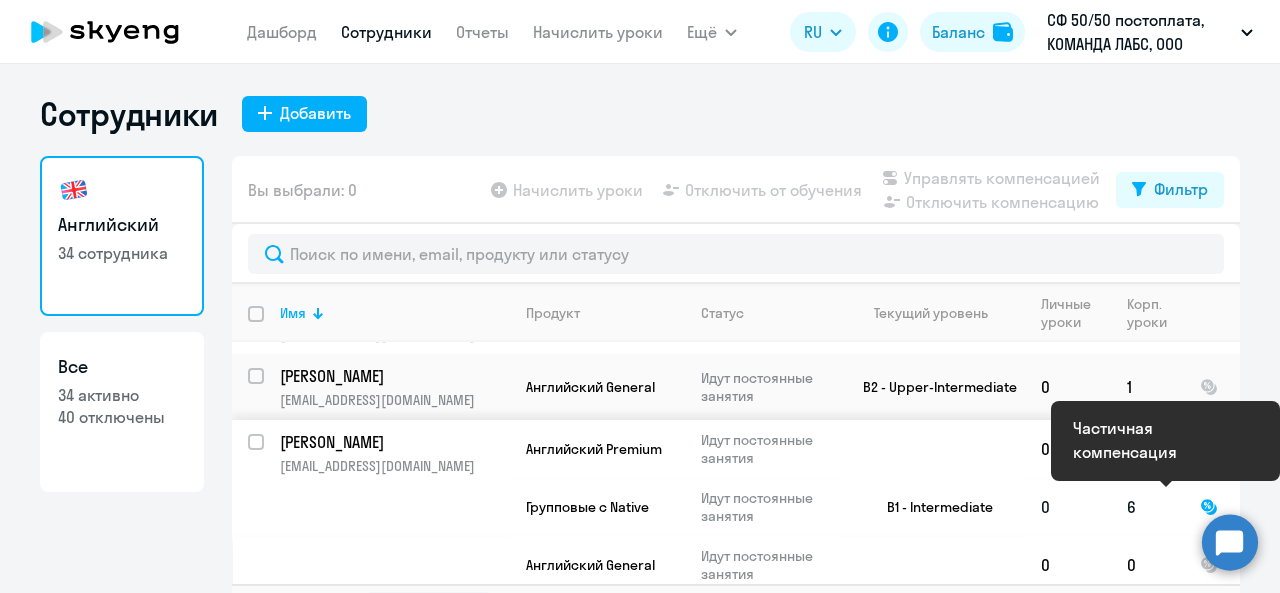 click 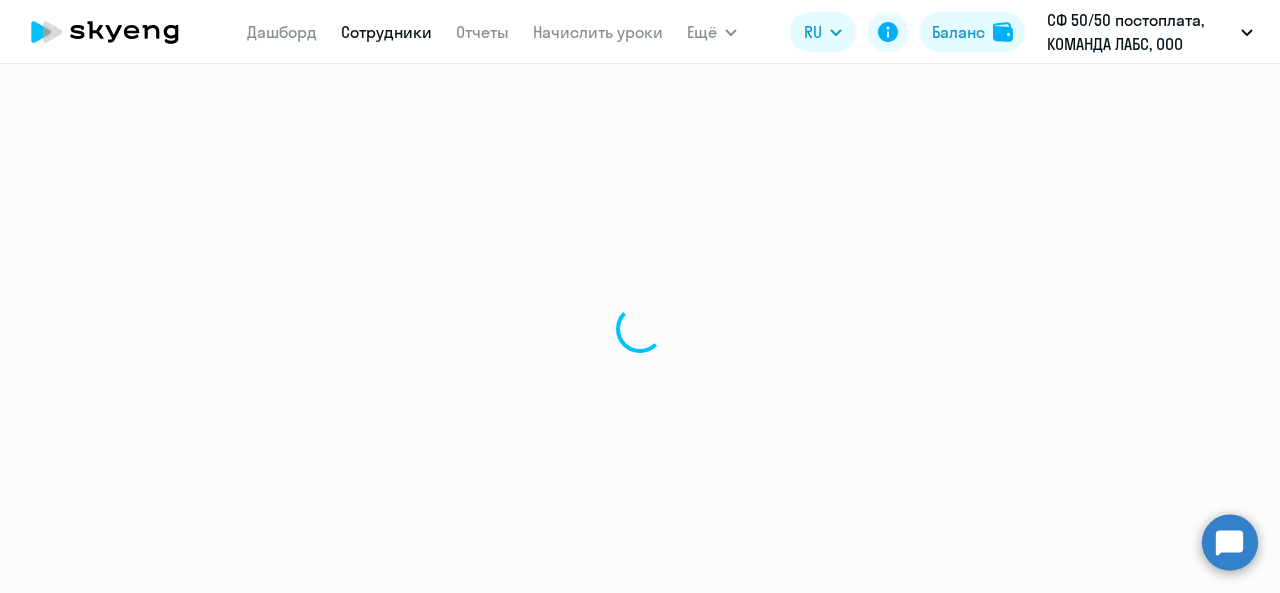 select on "english" 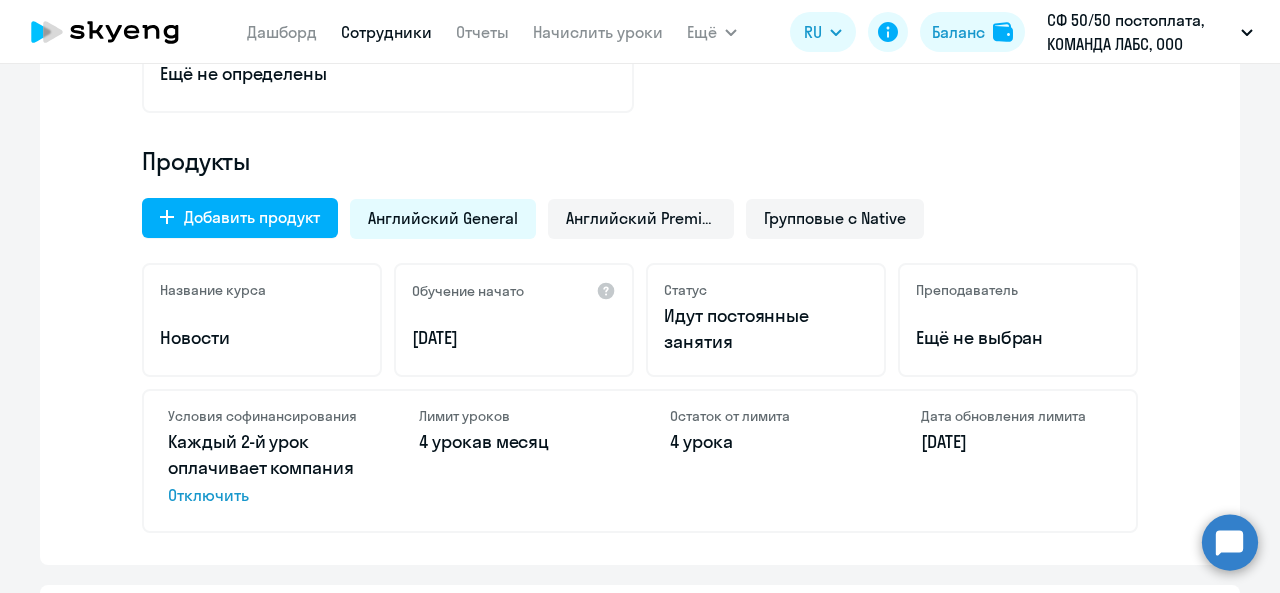 scroll, scrollTop: 500, scrollLeft: 0, axis: vertical 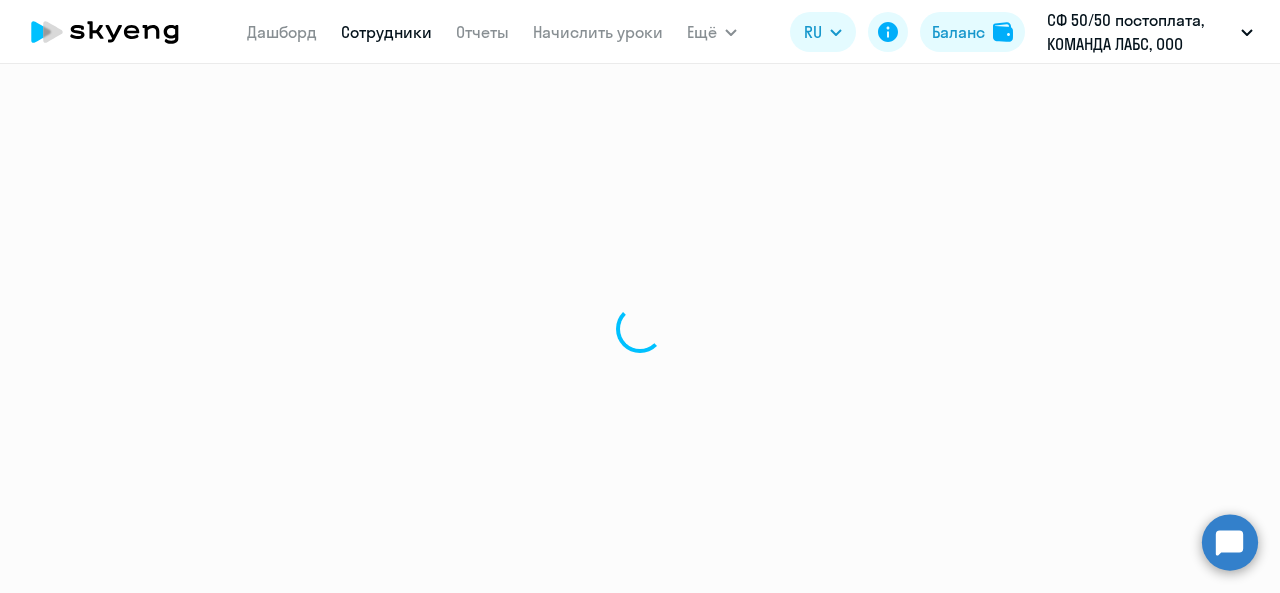 select on "30" 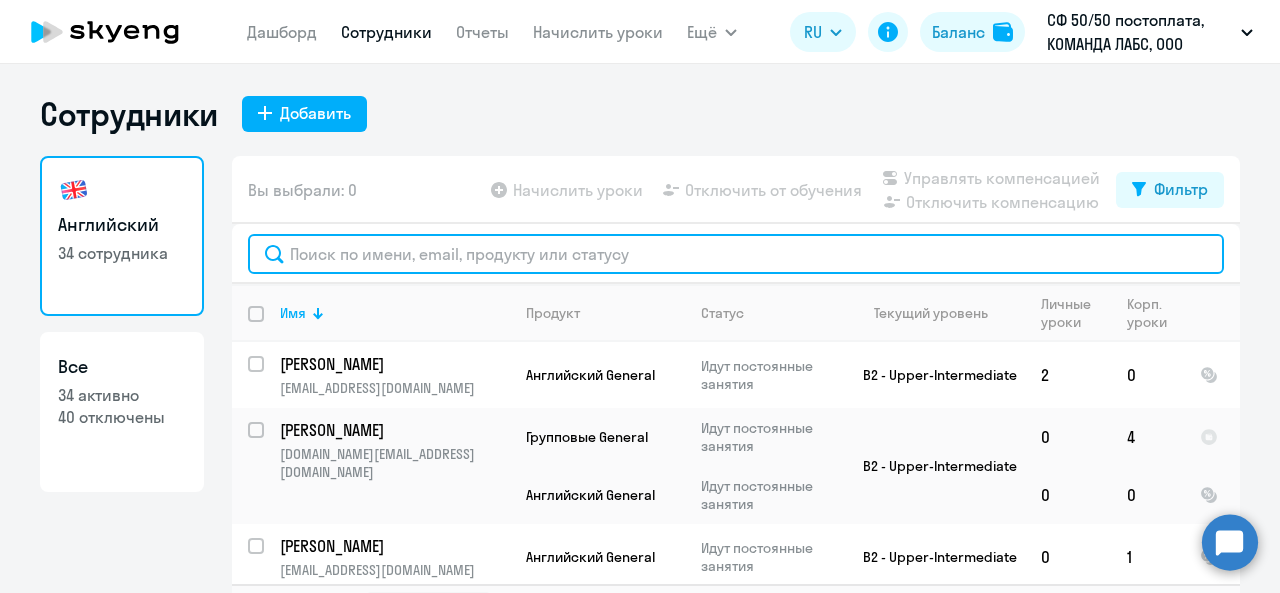 click 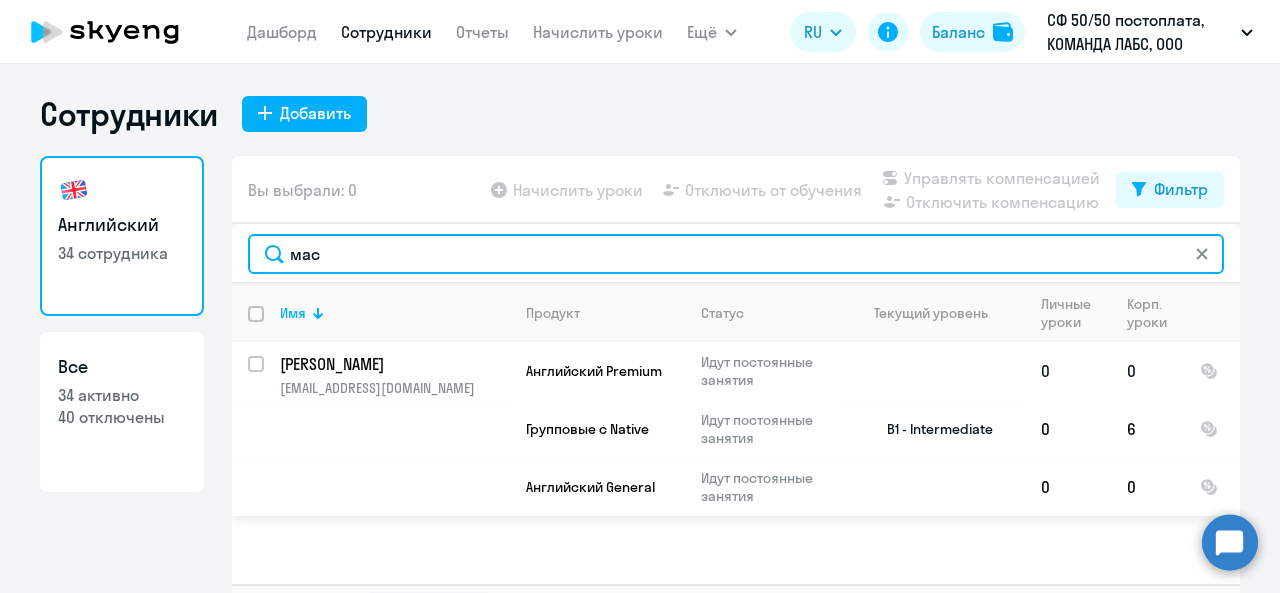 type on "мас" 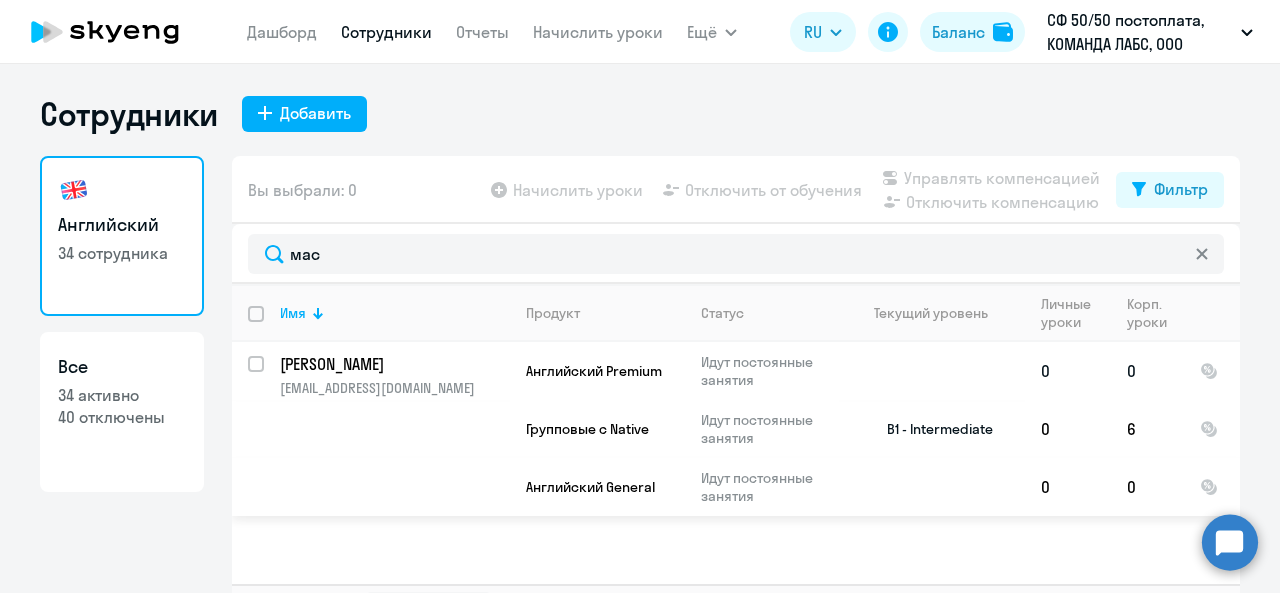 click at bounding box center (268, 376) 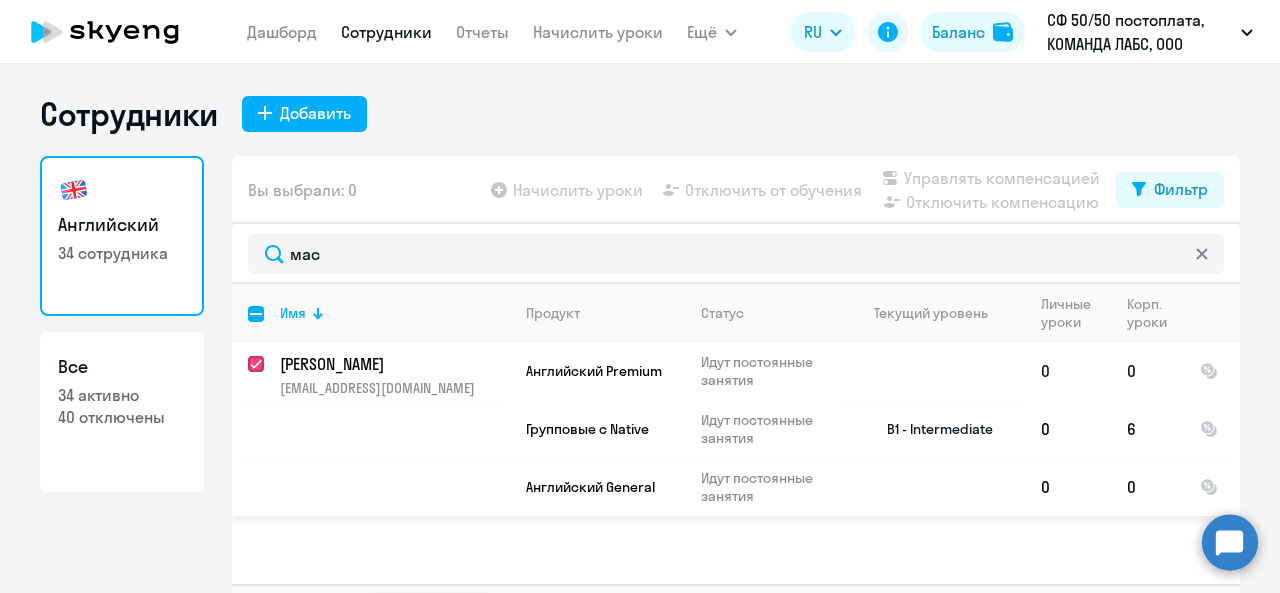 checkbox on "true" 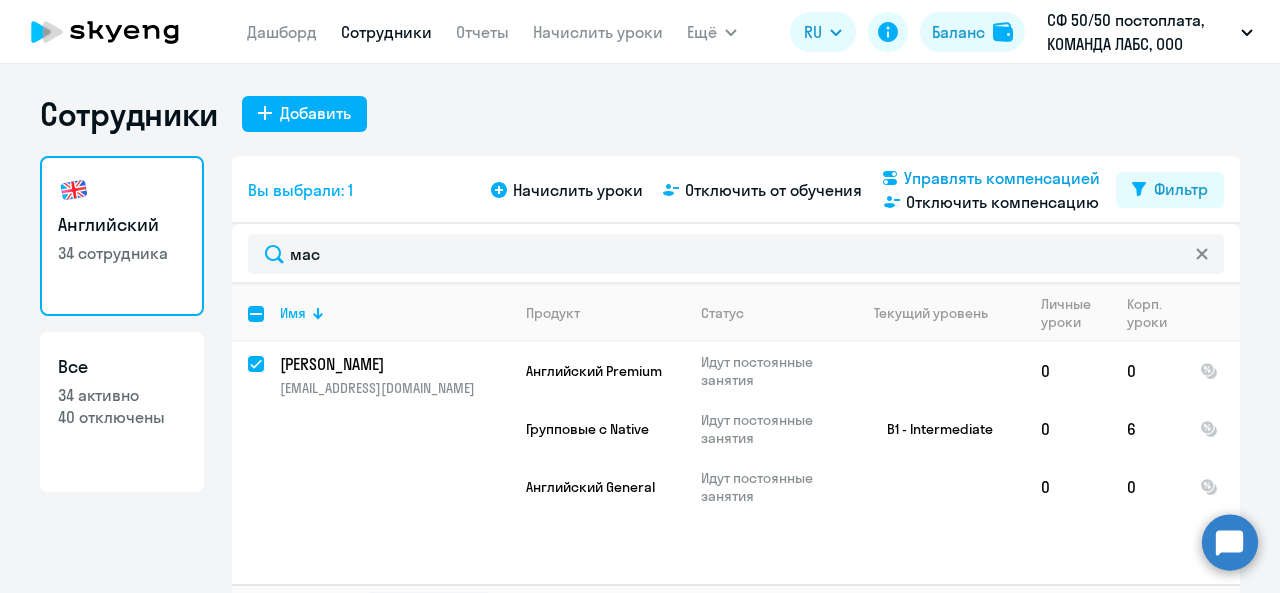 click on "Управлять компенсацией" 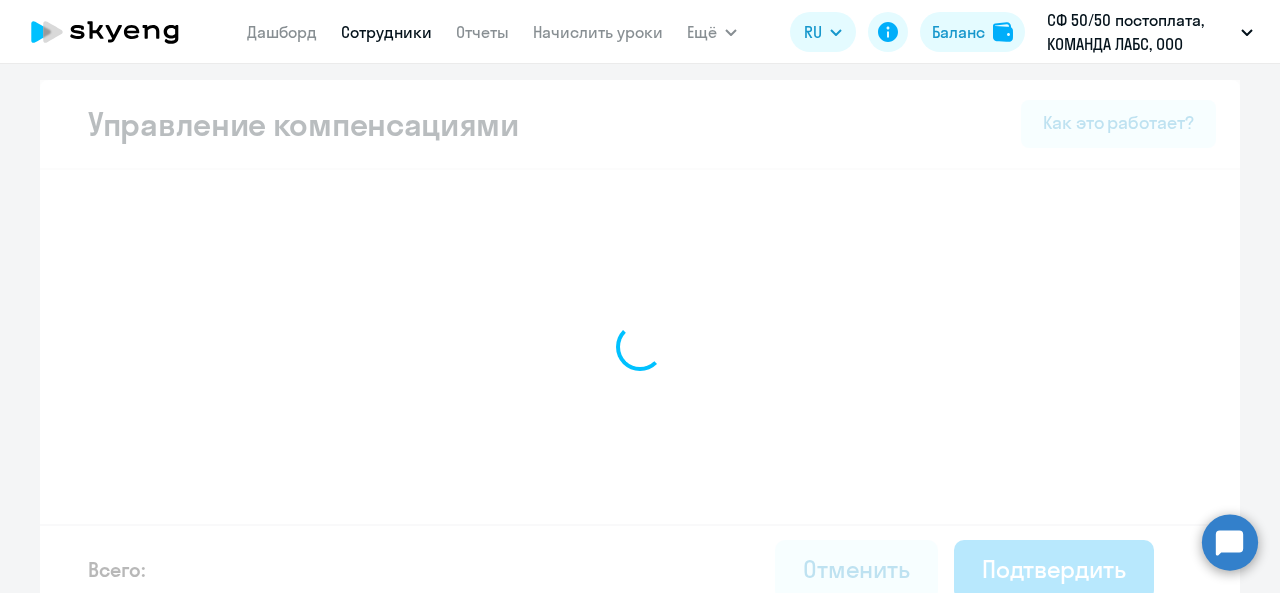 select on "MONTHLY" 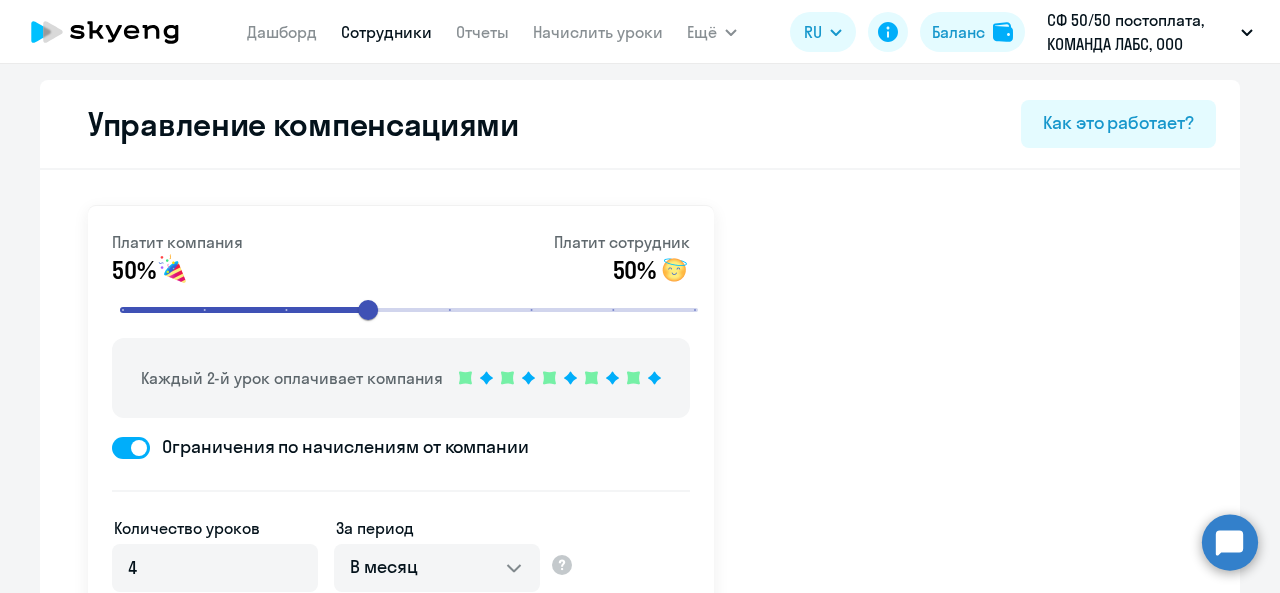 scroll, scrollTop: 100, scrollLeft: 0, axis: vertical 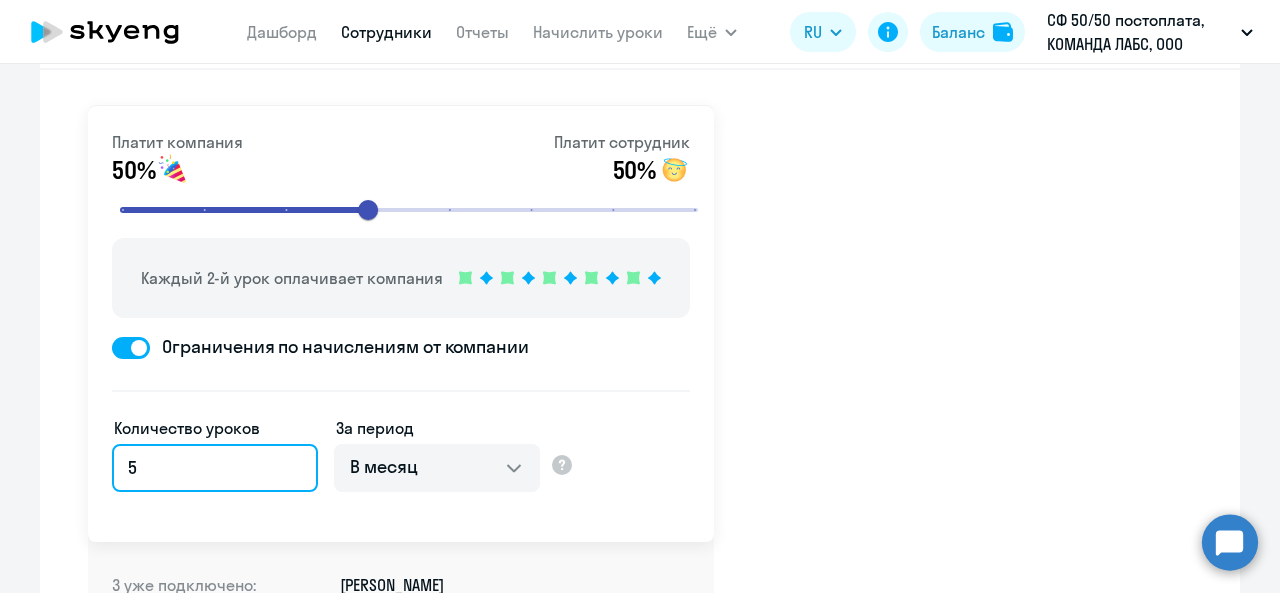 click on "5" at bounding box center [215, 468] 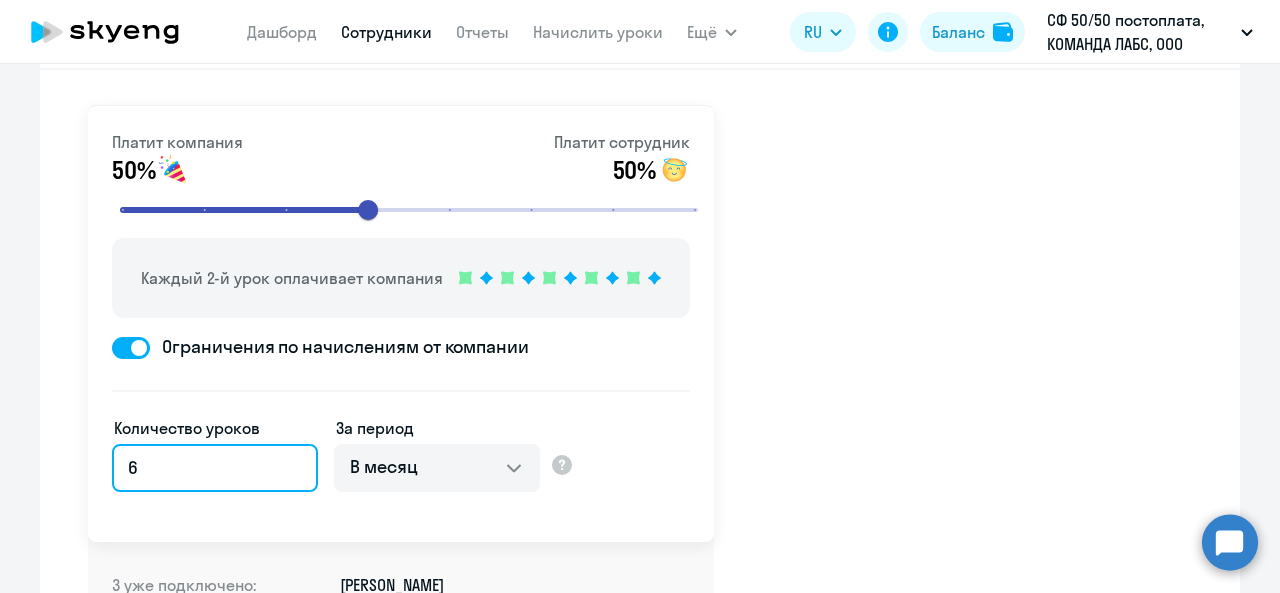 type on "6" 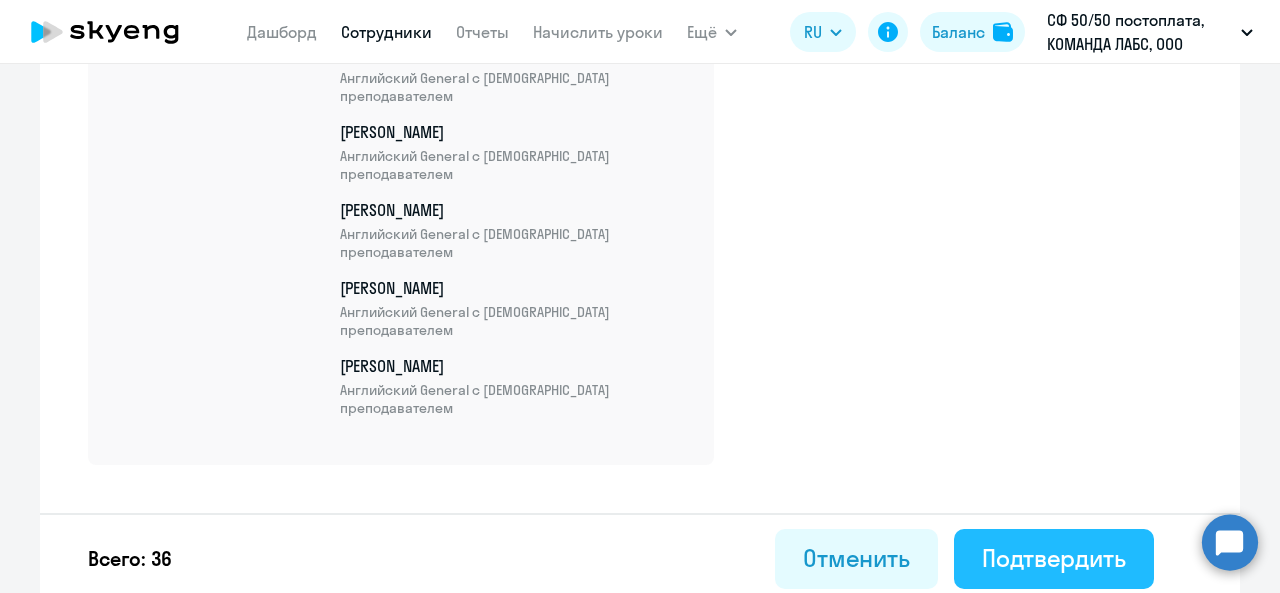 scroll, scrollTop: 3123, scrollLeft: 0, axis: vertical 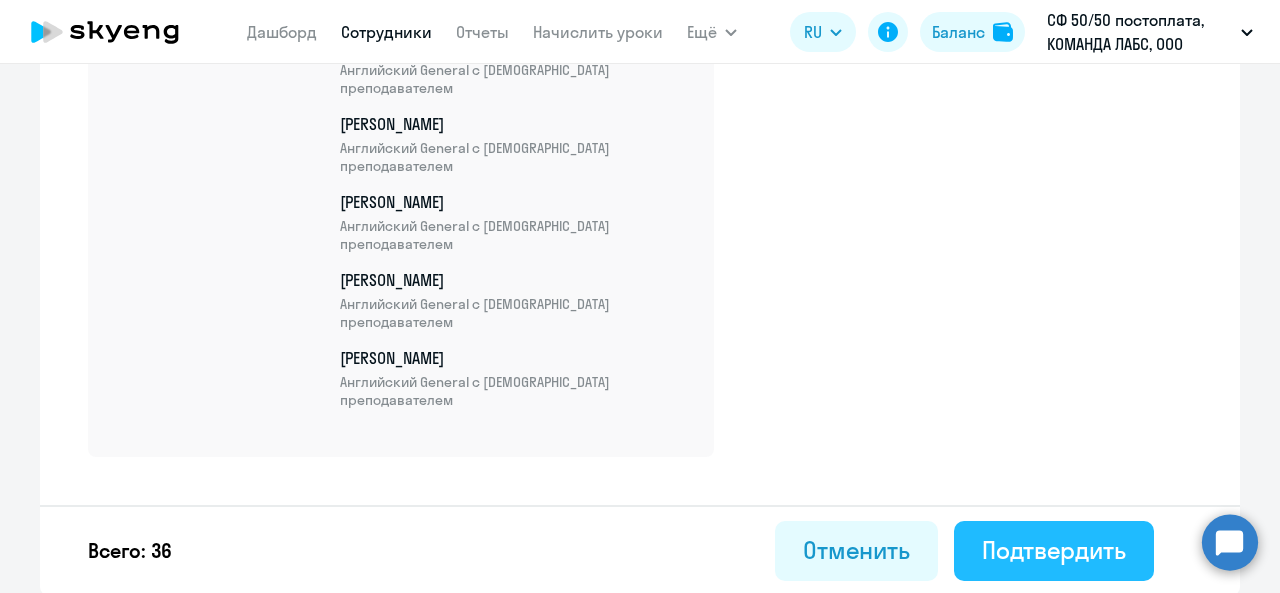 click on "Подтвердить" 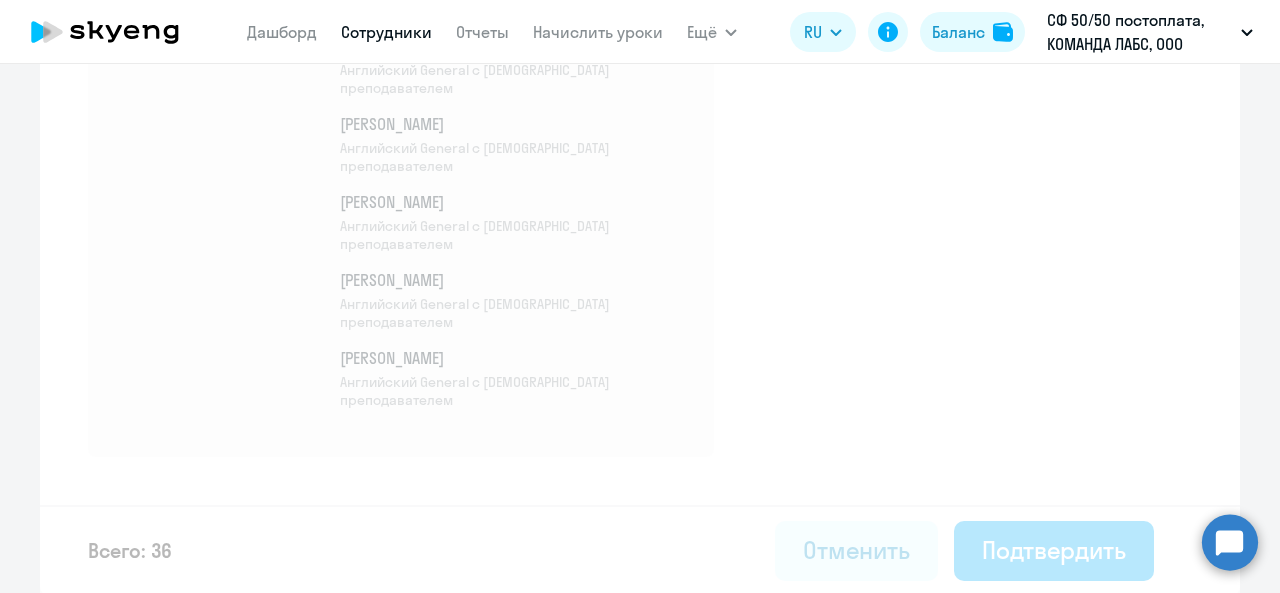 scroll, scrollTop: 0, scrollLeft: 0, axis: both 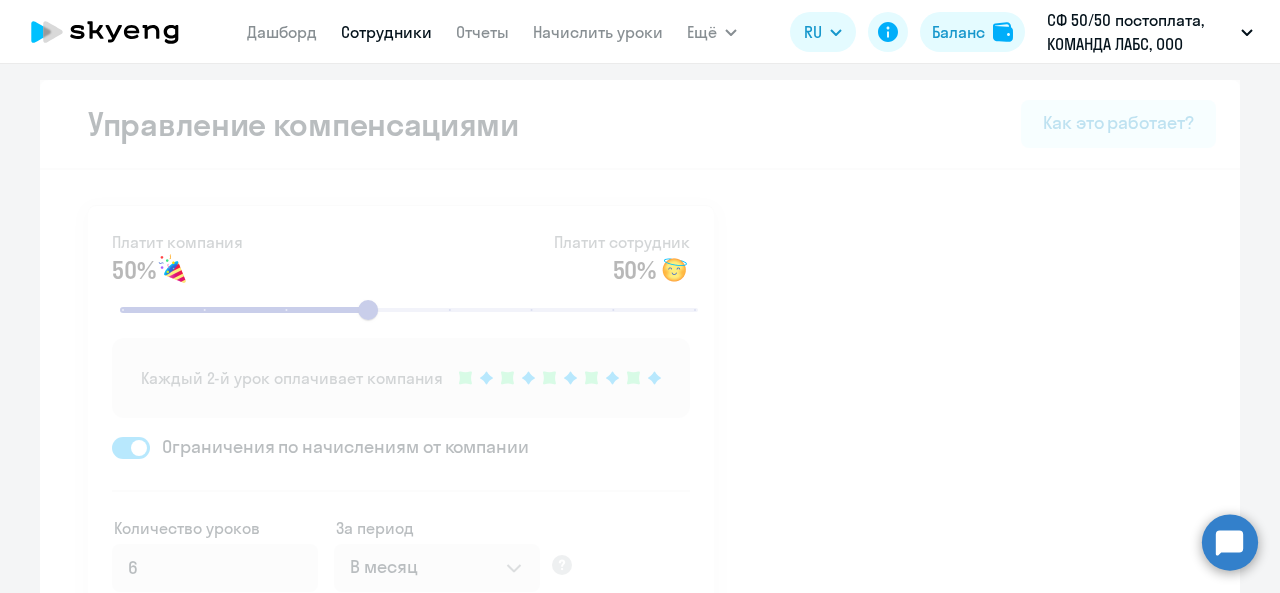 select on "30" 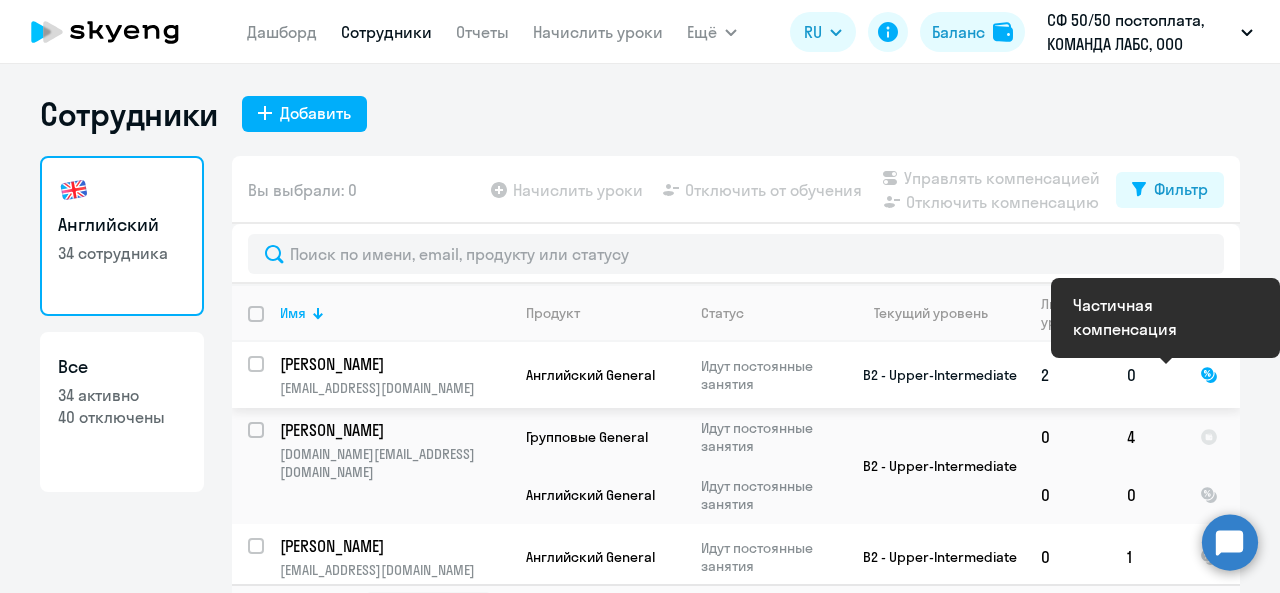 click 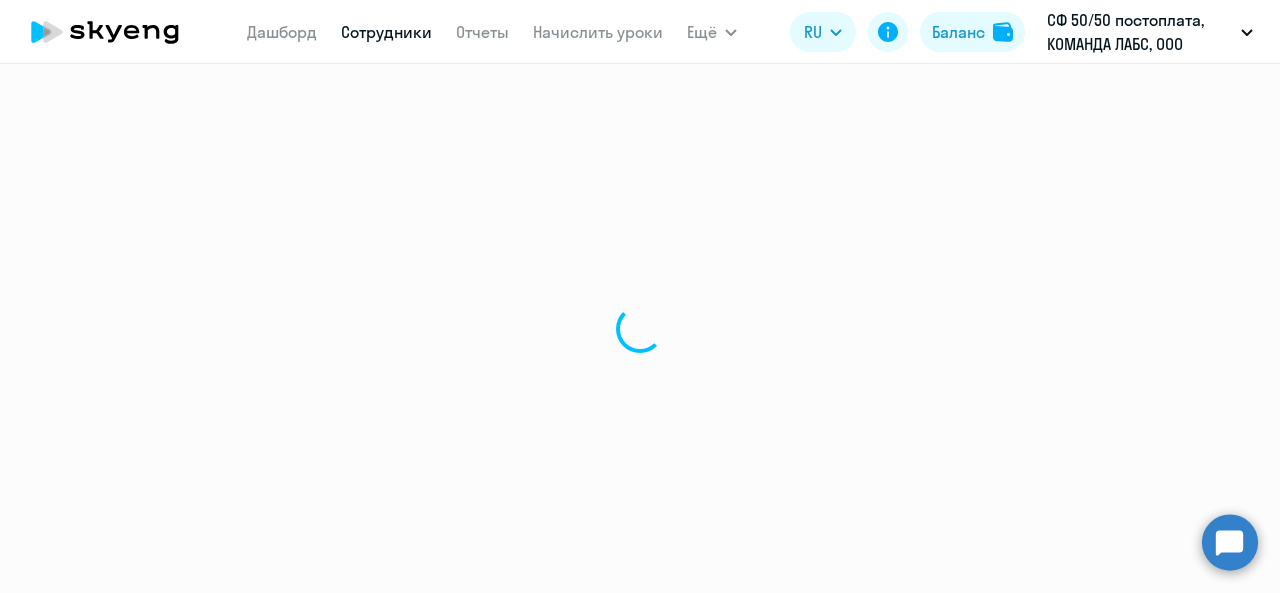 select on "english" 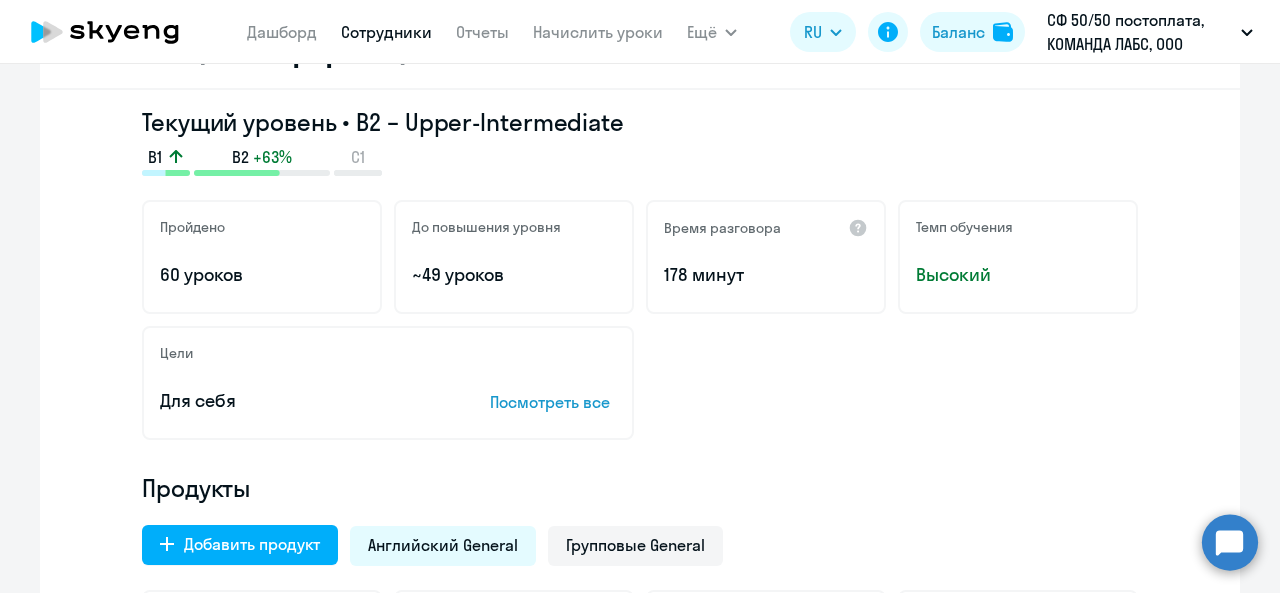scroll, scrollTop: 800, scrollLeft: 0, axis: vertical 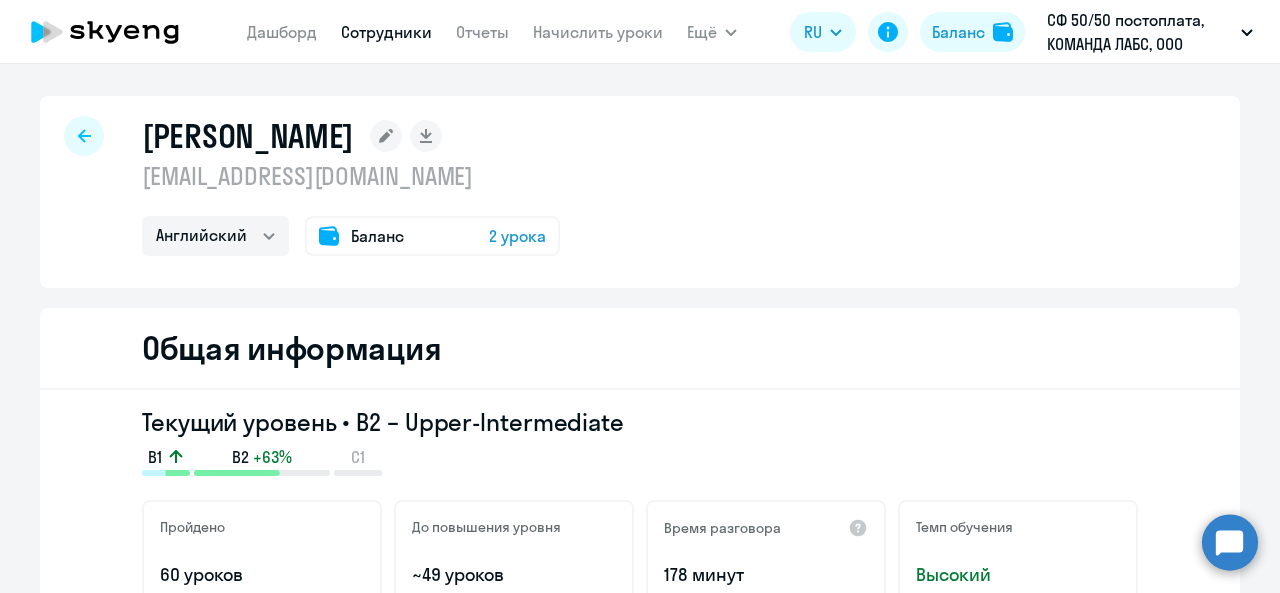select on "30" 